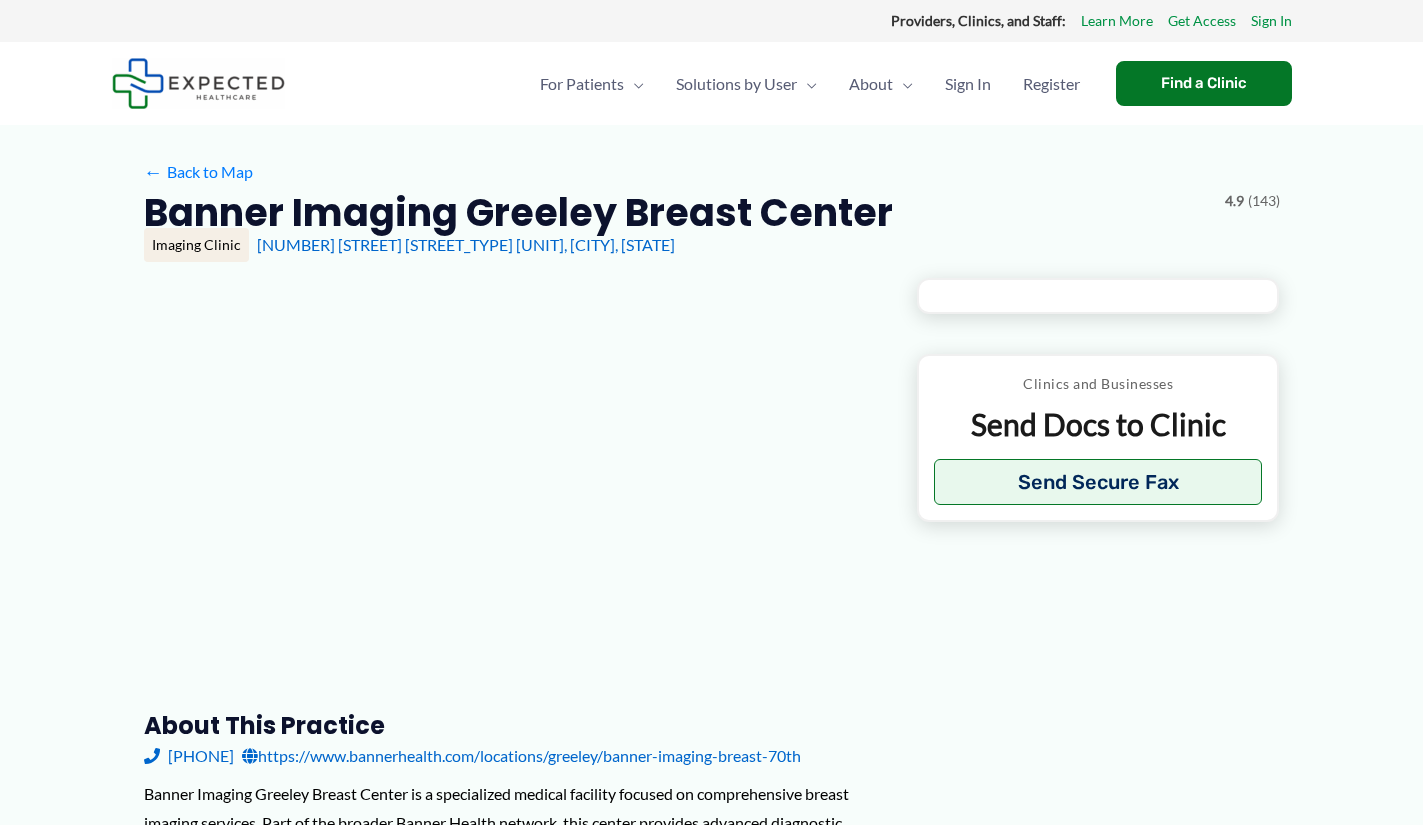 scroll, scrollTop: 0, scrollLeft: 0, axis: both 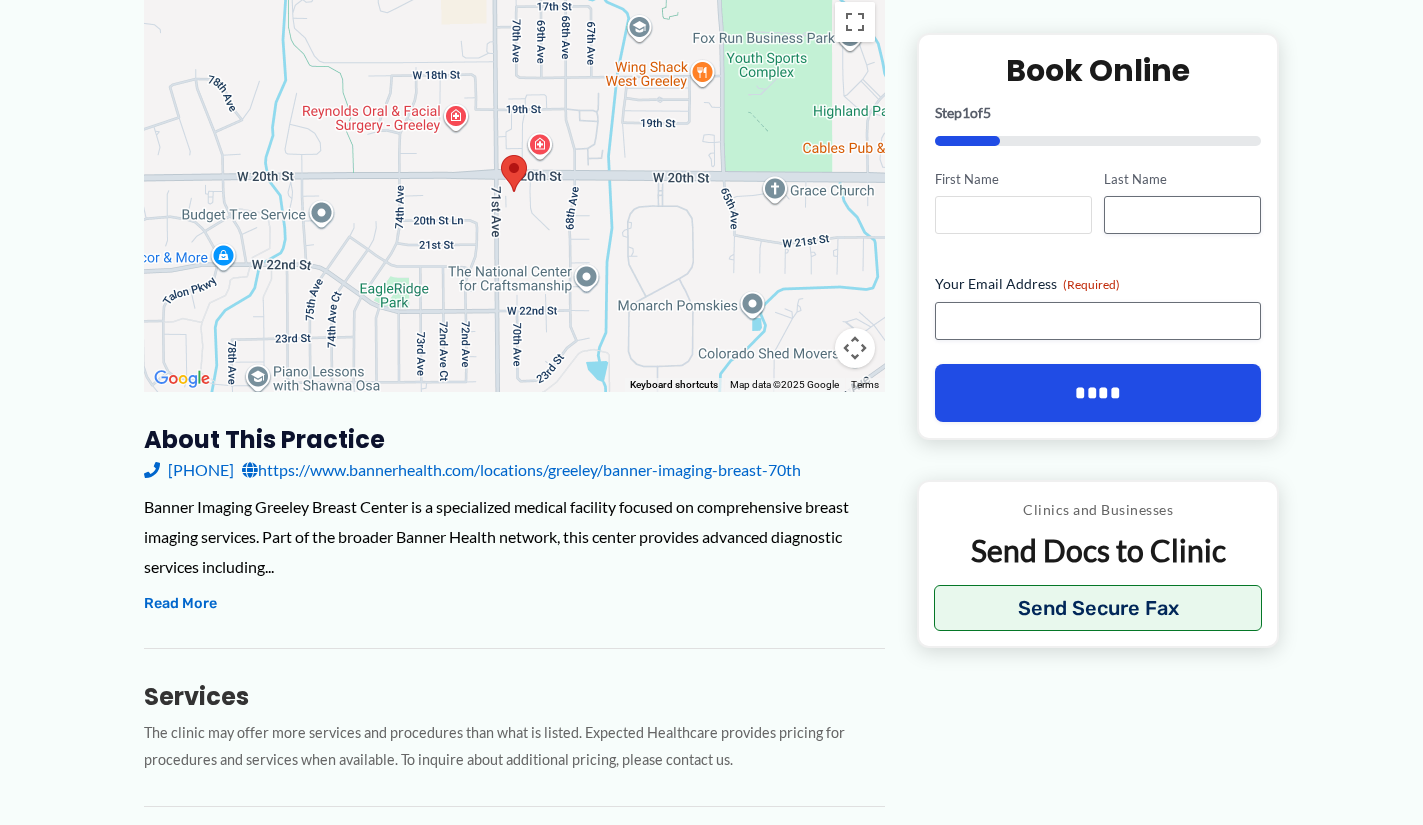 type on "***" 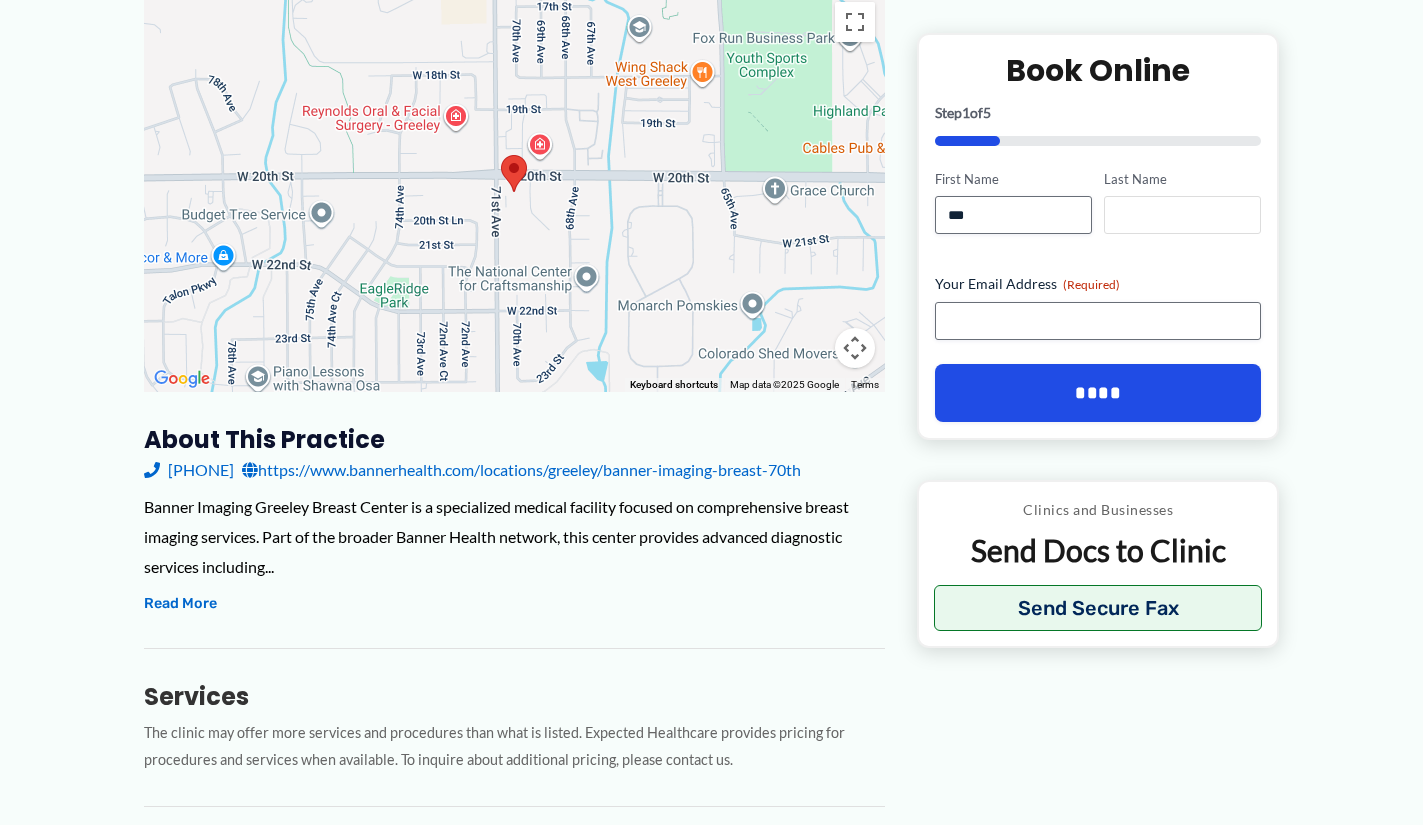 type on "******" 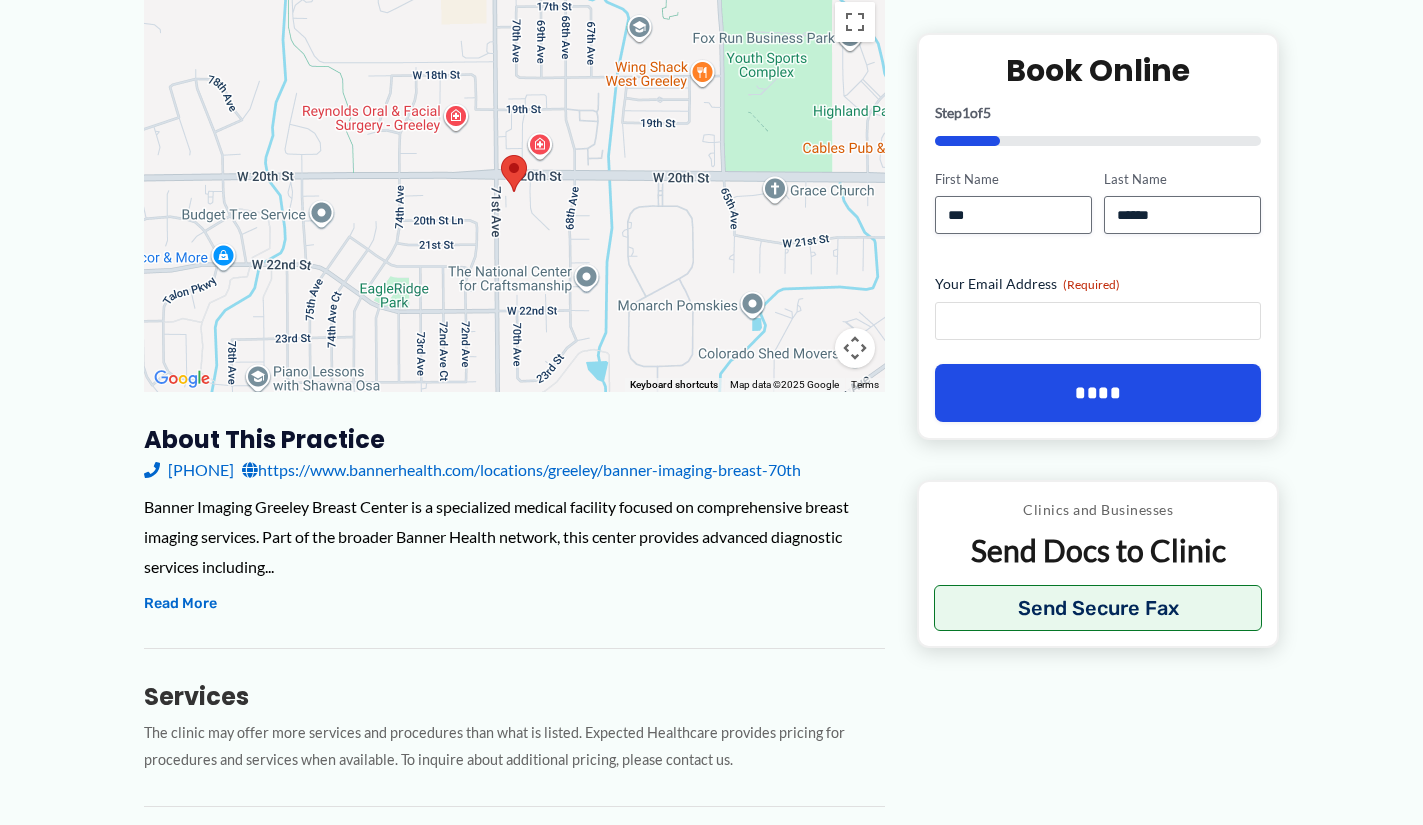 type on "**********" 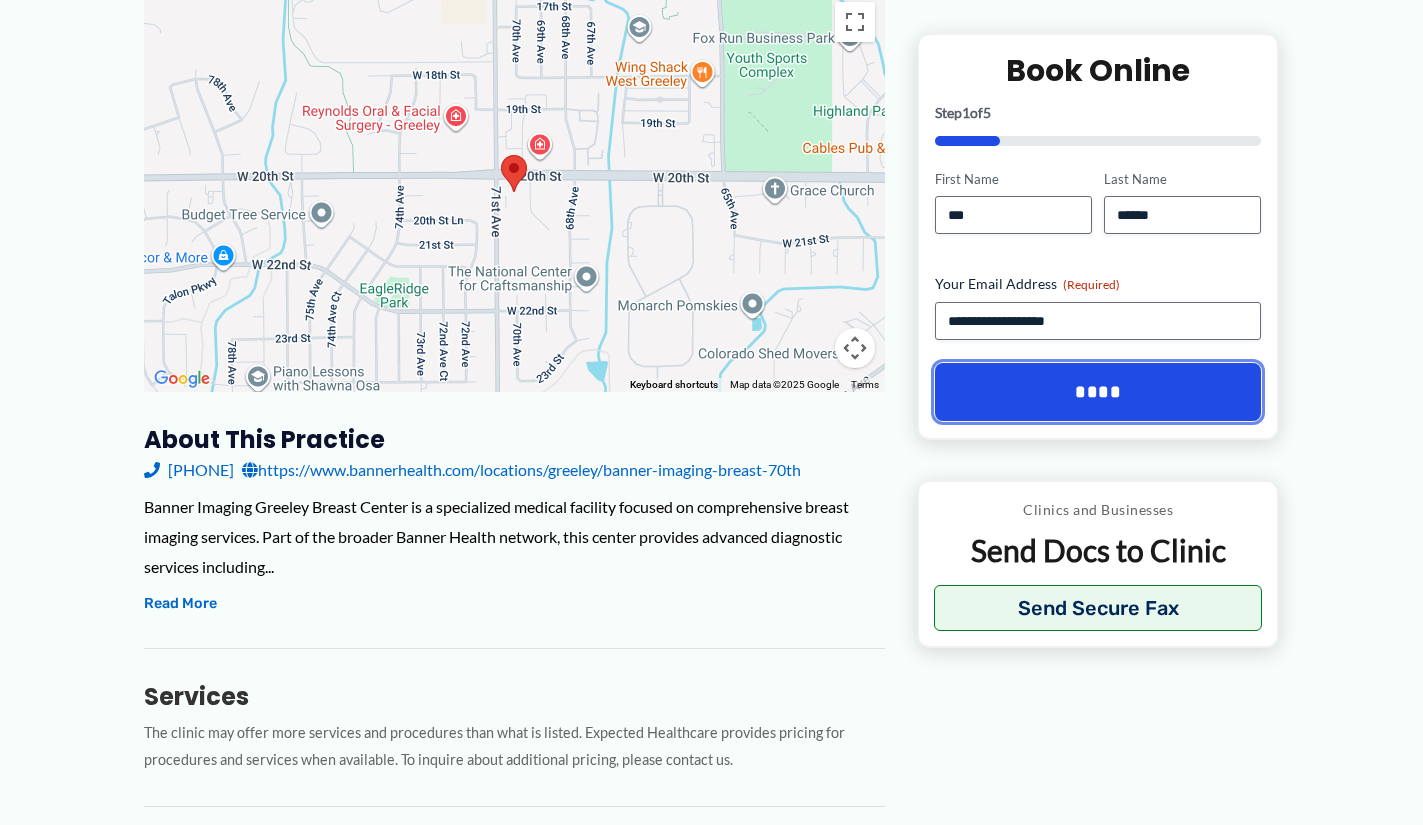 click on "****" at bounding box center [1098, 392] 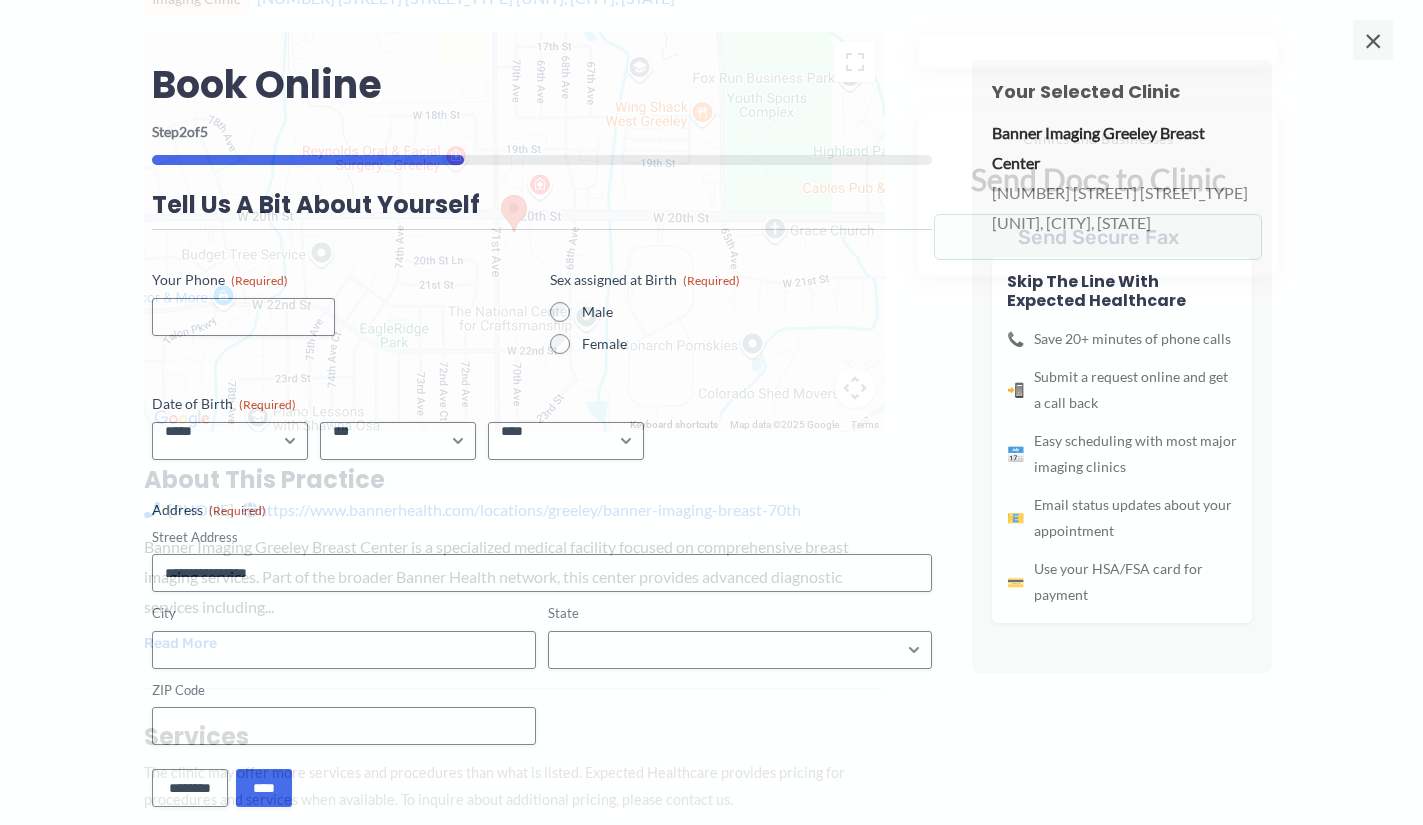 scroll, scrollTop: 0, scrollLeft: 0, axis: both 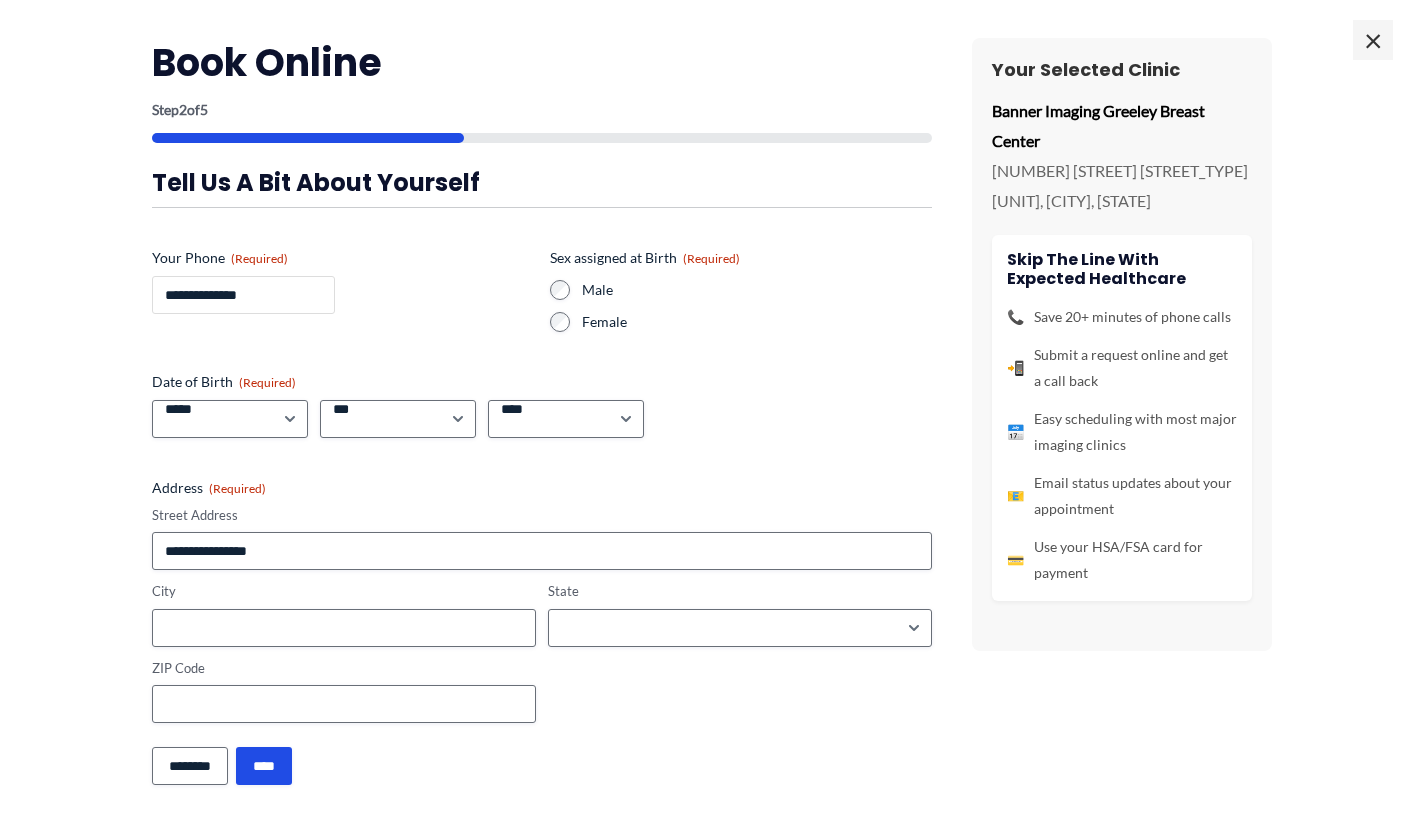 click on "**********" at bounding box center (243, 295) 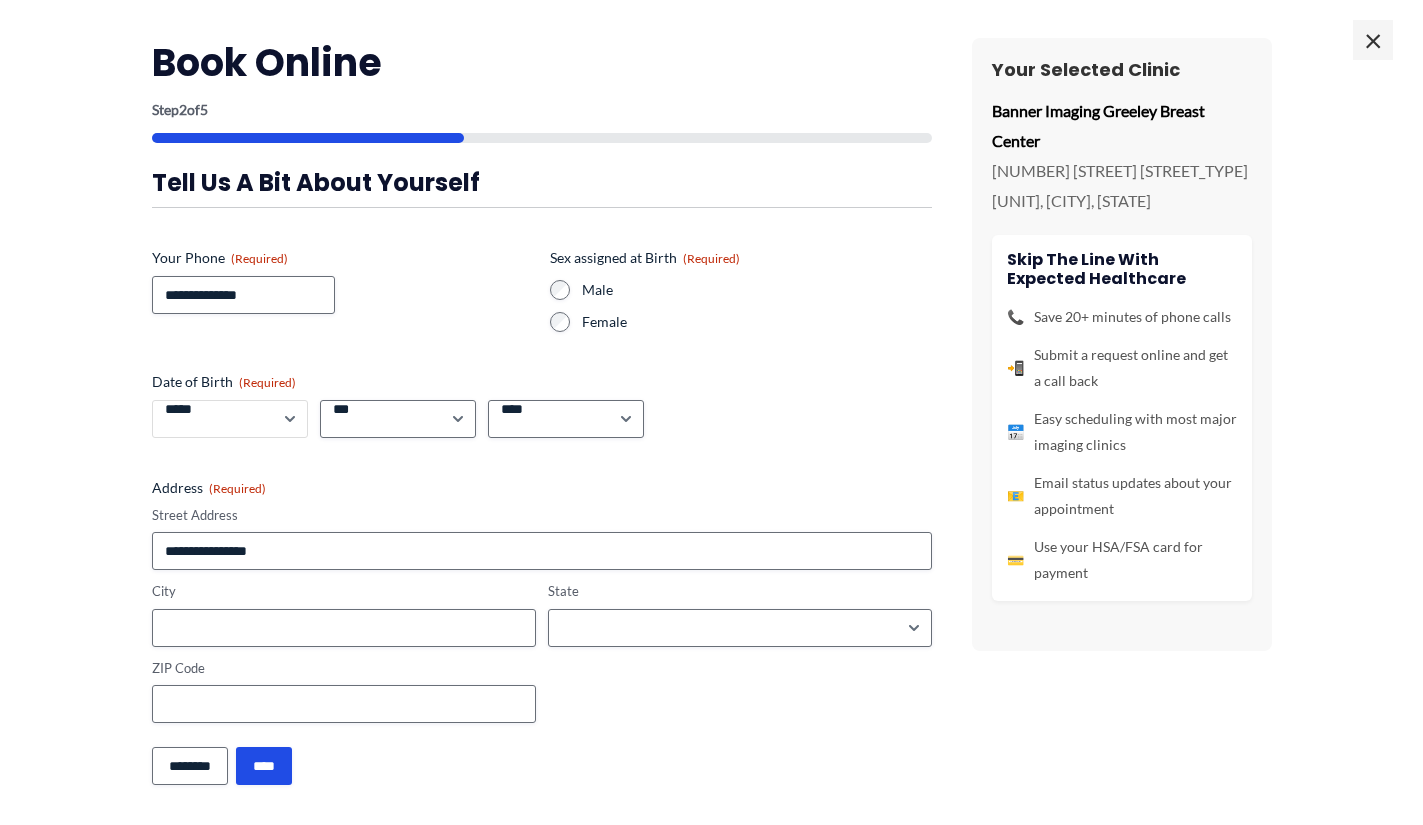 click on "***** * * * * * * * * * ** ** **" at bounding box center (230, 419) 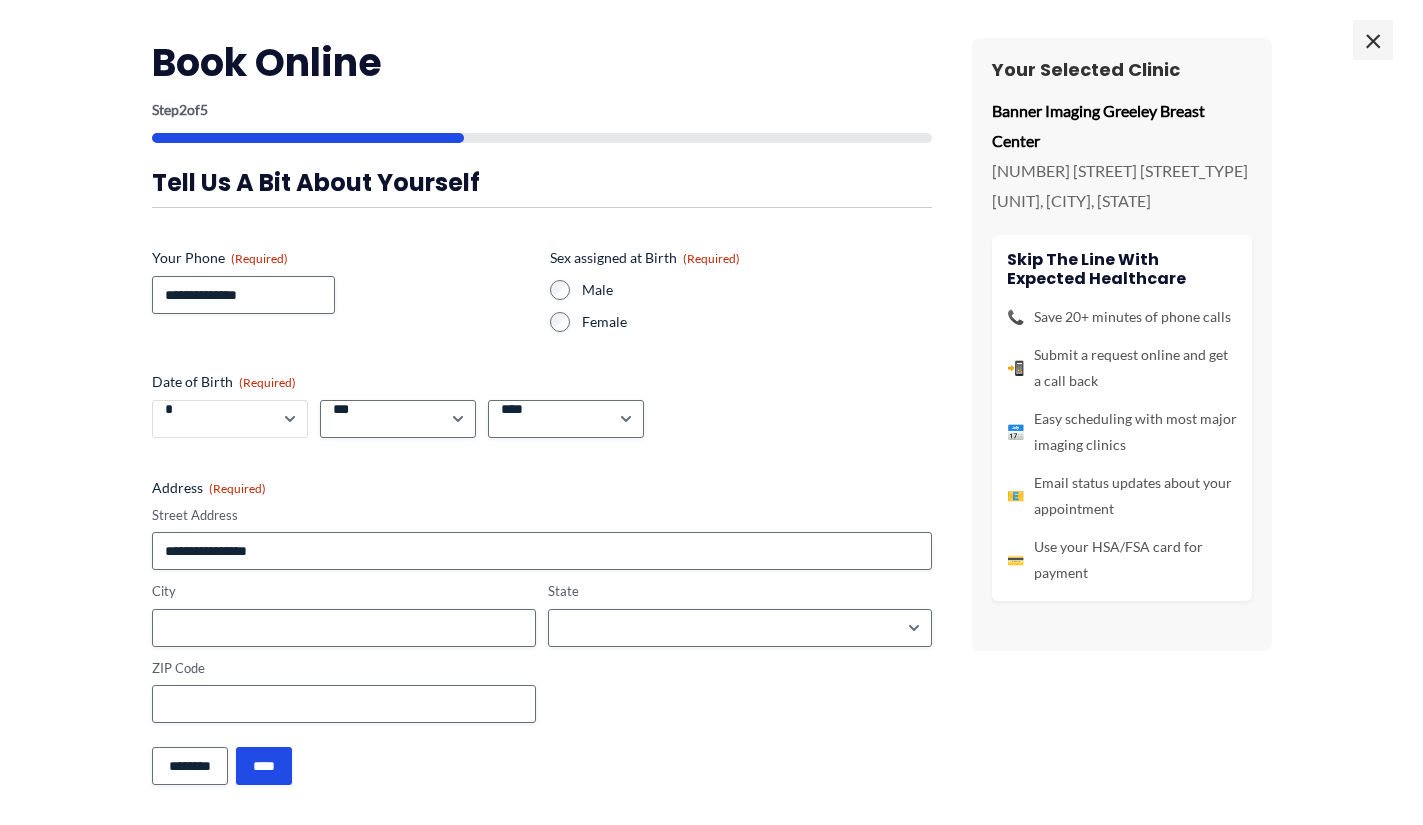 click on "***** * * * * * * * * * ** ** **" at bounding box center [230, 419] 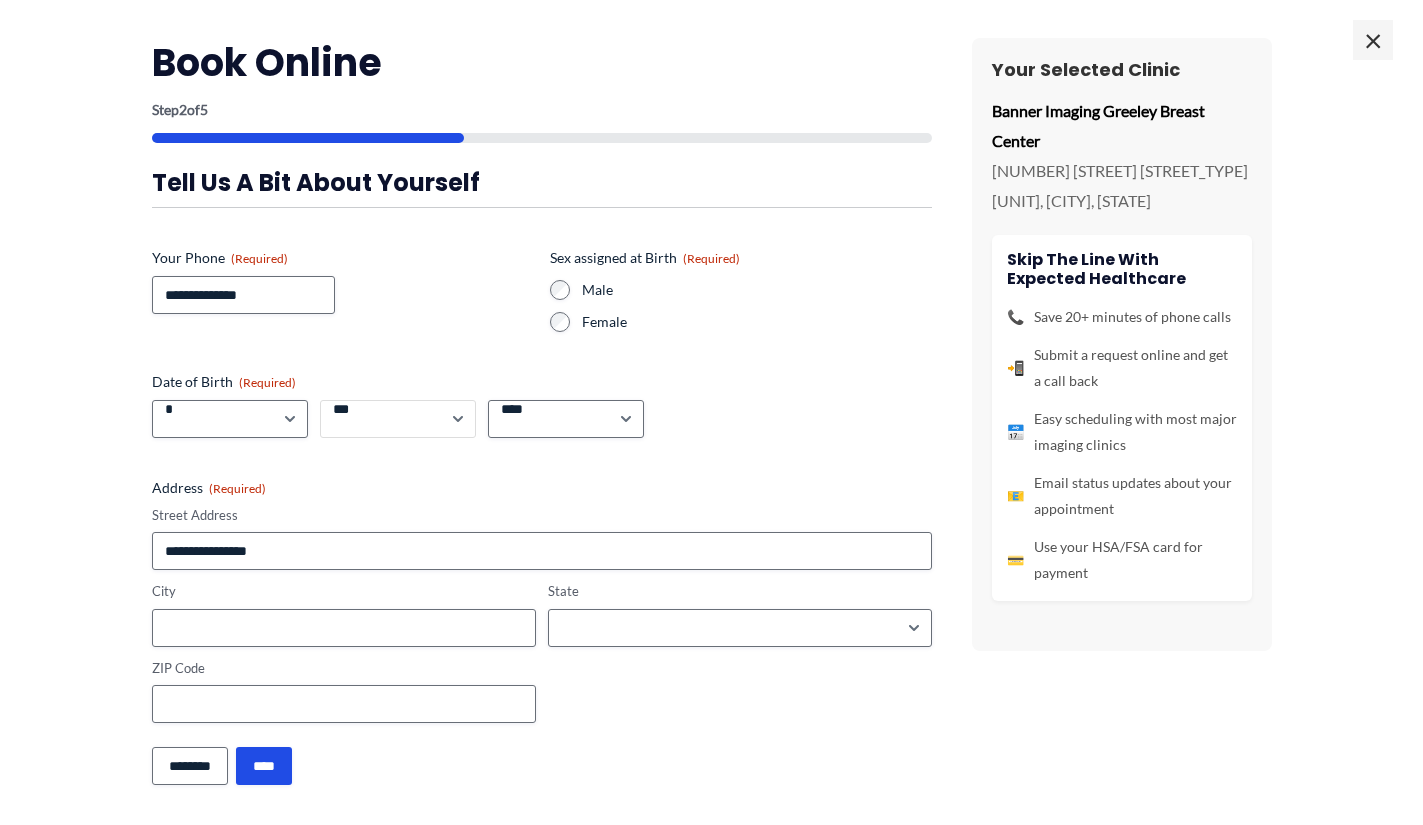 click on "*** * * * * * * * * * ** ** ** ** ** ** ** ** ** ** ** ** ** ** ** ** ** ** ** ** ** **" at bounding box center [398, 419] 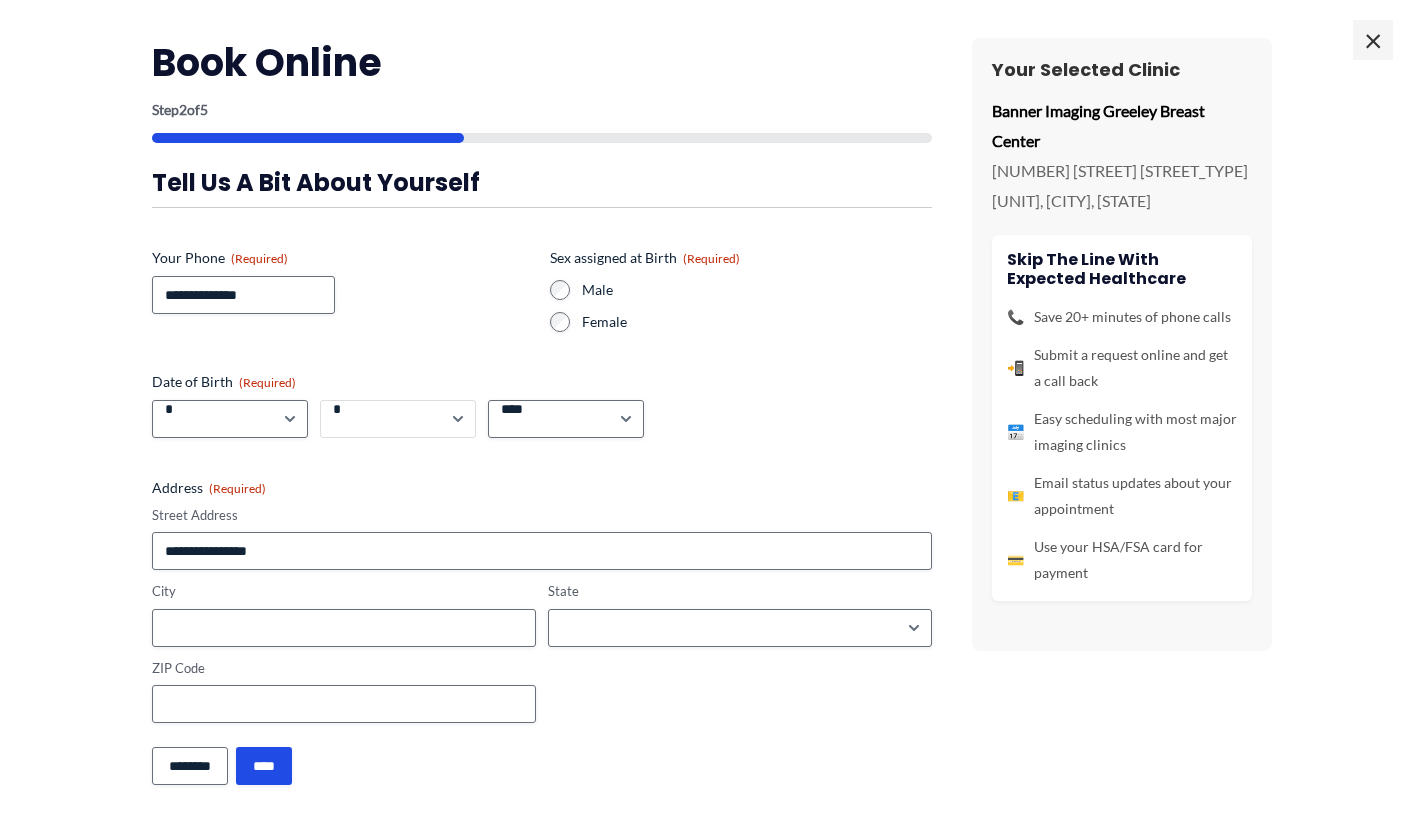 click on "*** * * * * * * * * * ** ** ** ** ** ** ** ** ** ** ** ** ** ** ** ** ** ** ** ** ** **" at bounding box center (398, 419) 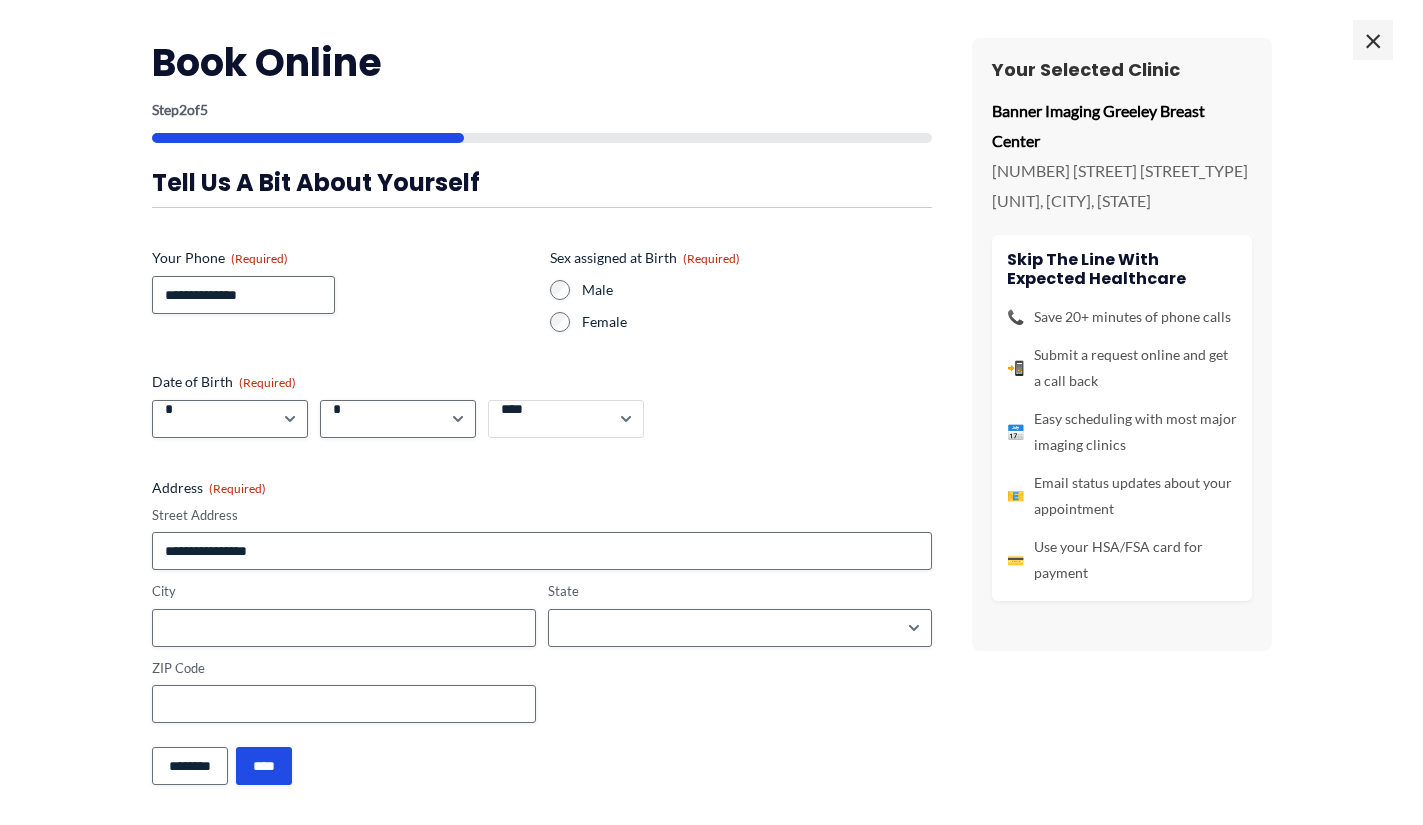 click on "**** **** **** **** **** **** **** **** **** **** **** **** **** **** **** **** **** **** **** **** **** **** **** **** **** **** **** **** **** **** **** **** **** **** **** **** **** **** **** **** **** **** **** **** **** **** **** **** **** **** **** **** **** **** **** **** **** **** **** **** **** **** **** **** **** **** **** **** **** **** **** **** **** **** **** **** **** **** **** **** **** **** **** **** **** **** **** **** **** **** **** **** **** **** **** **** **** **** **** **** **** **** **** **** **** **** **** ****" at bounding box center [566, 419] 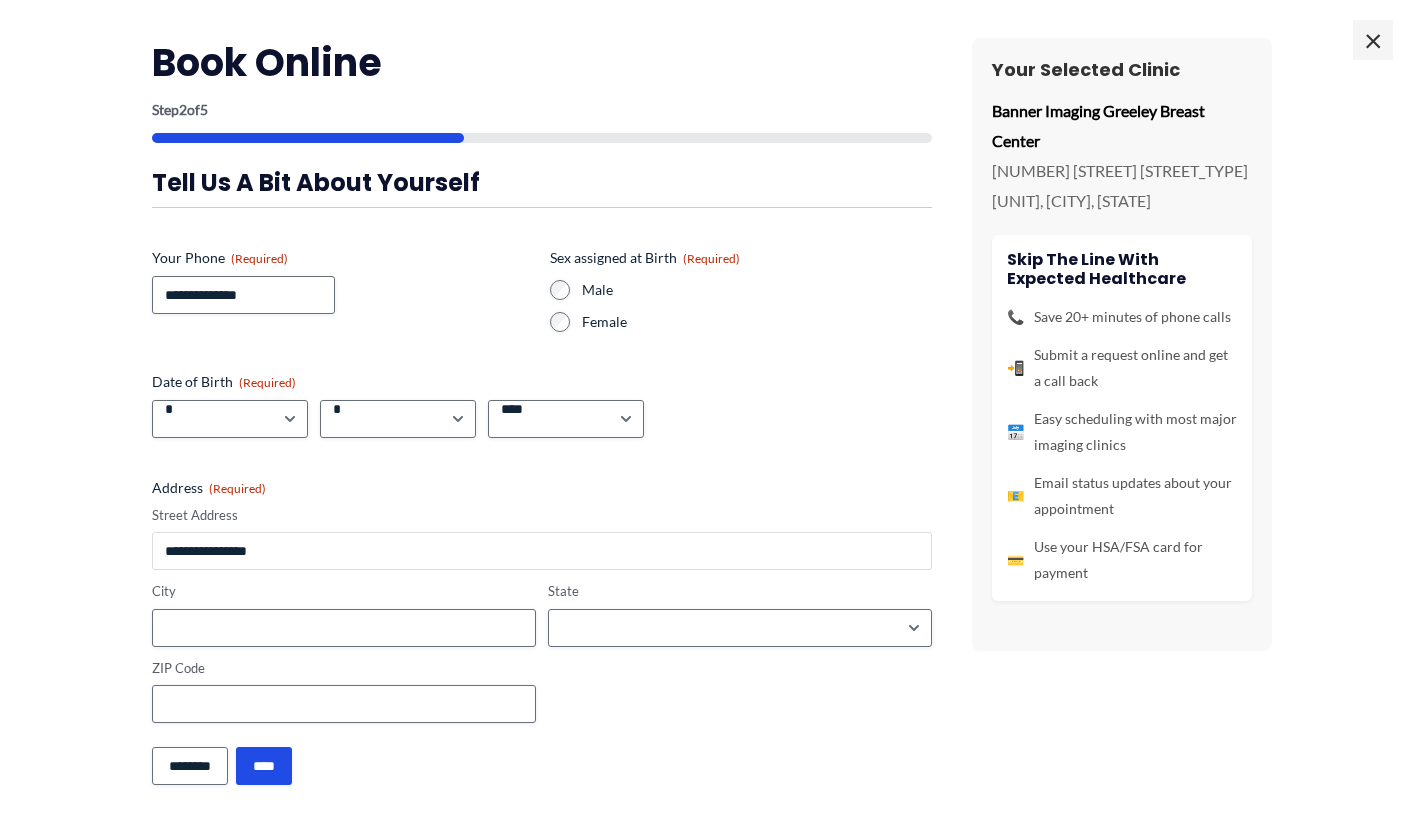 type on "**********" 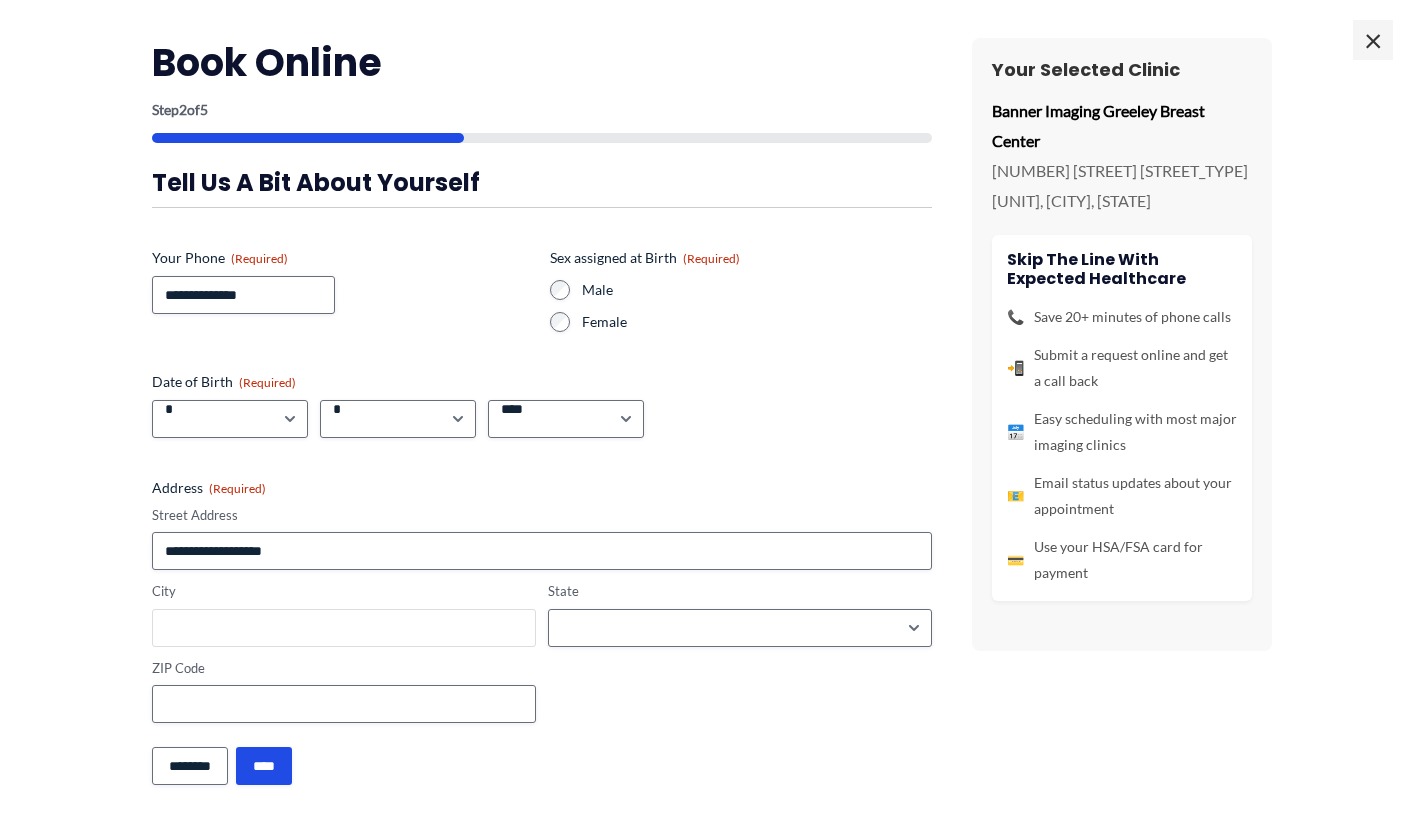 type on "*******" 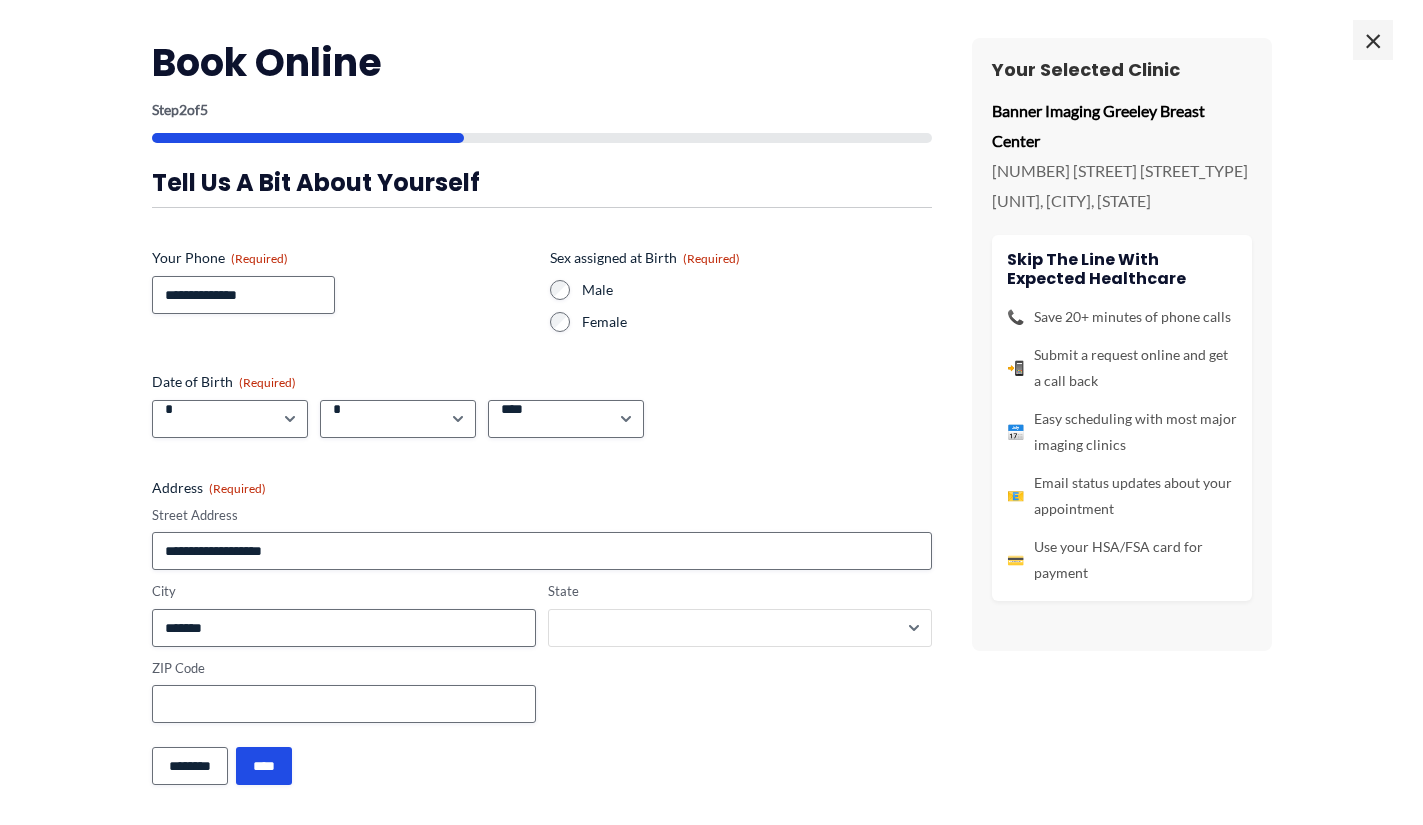 select on "********" 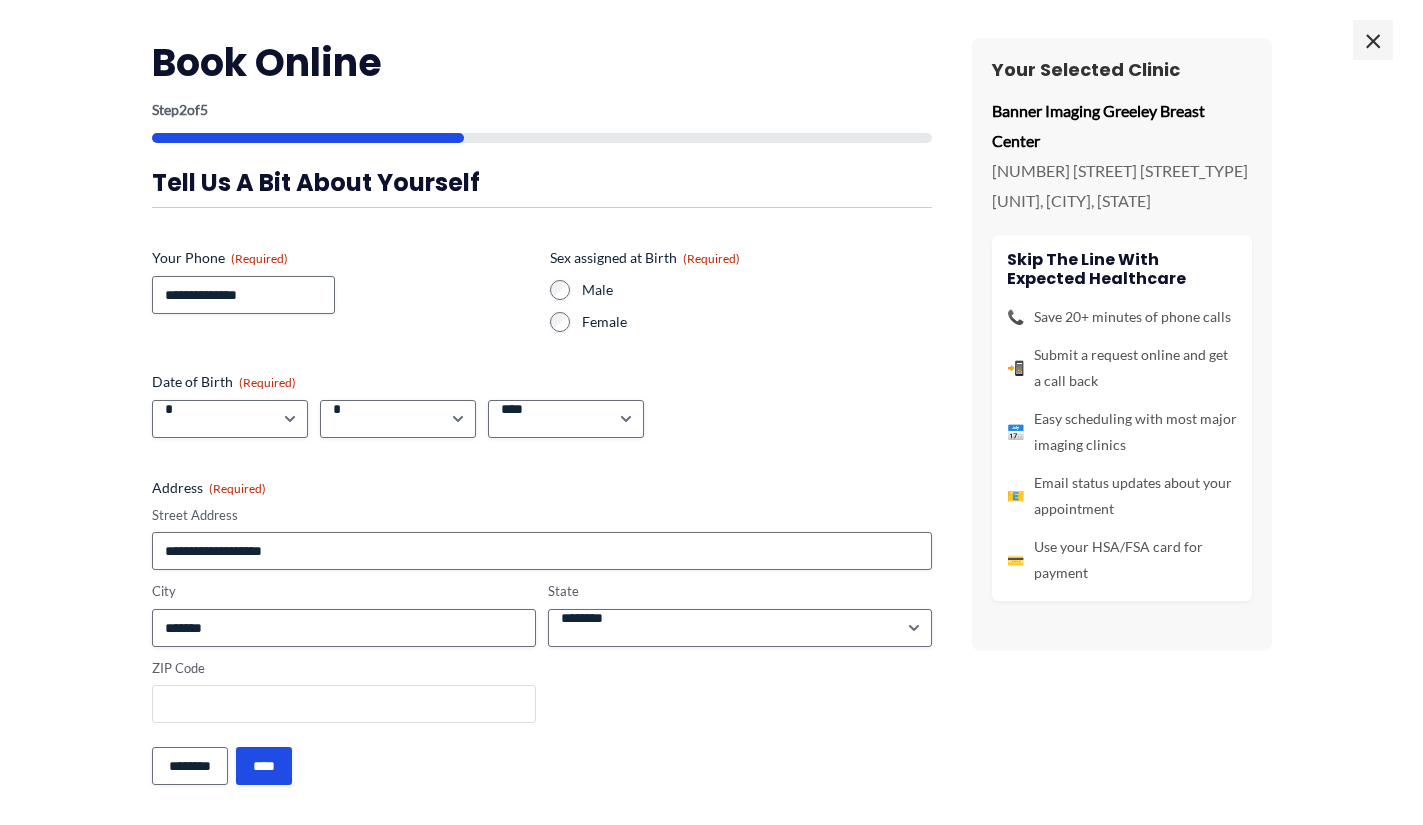 type on "*****" 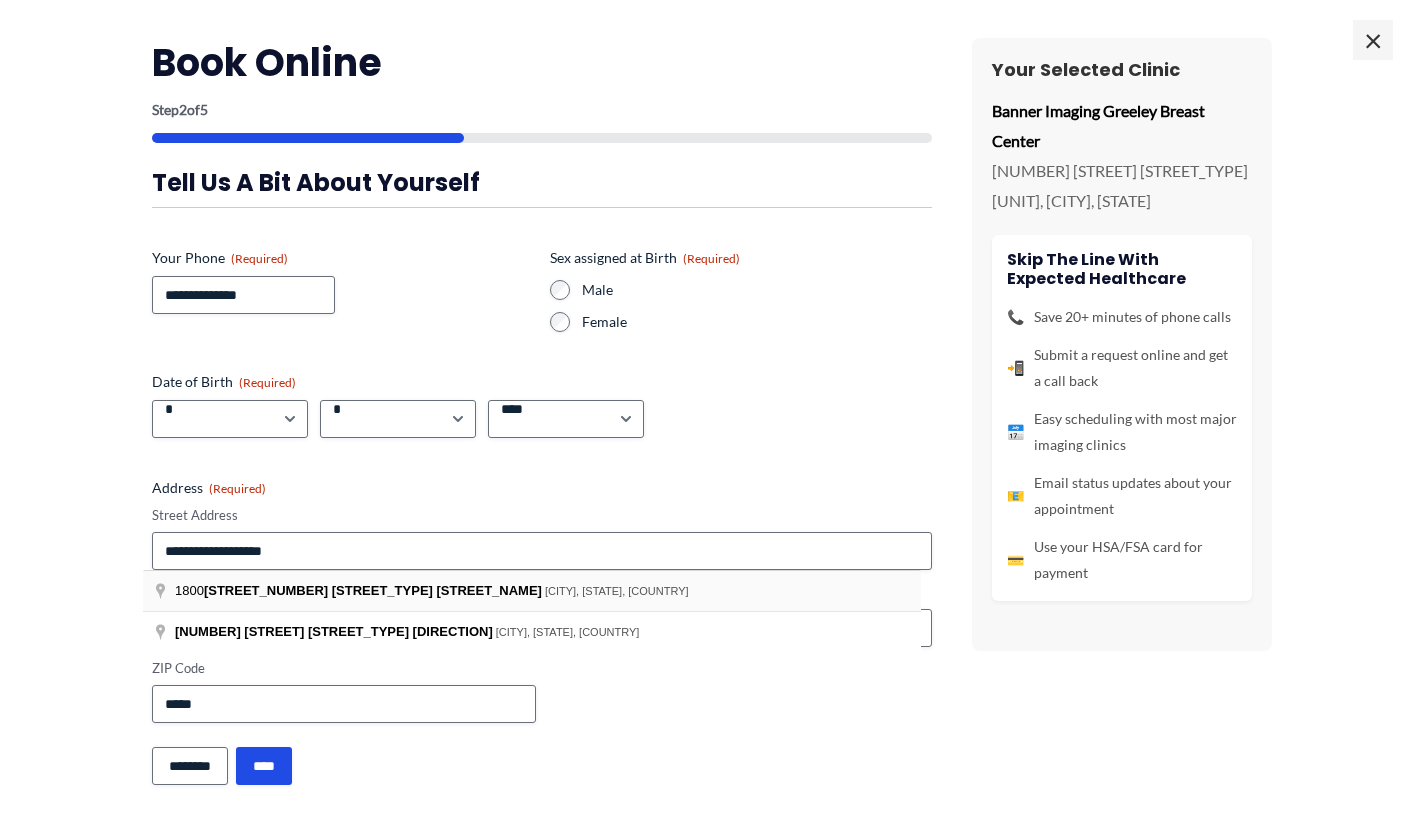 click on "[STREET_NUMBER] [STREET_TYPE] [STREET_NAME]" at bounding box center (373, 590) 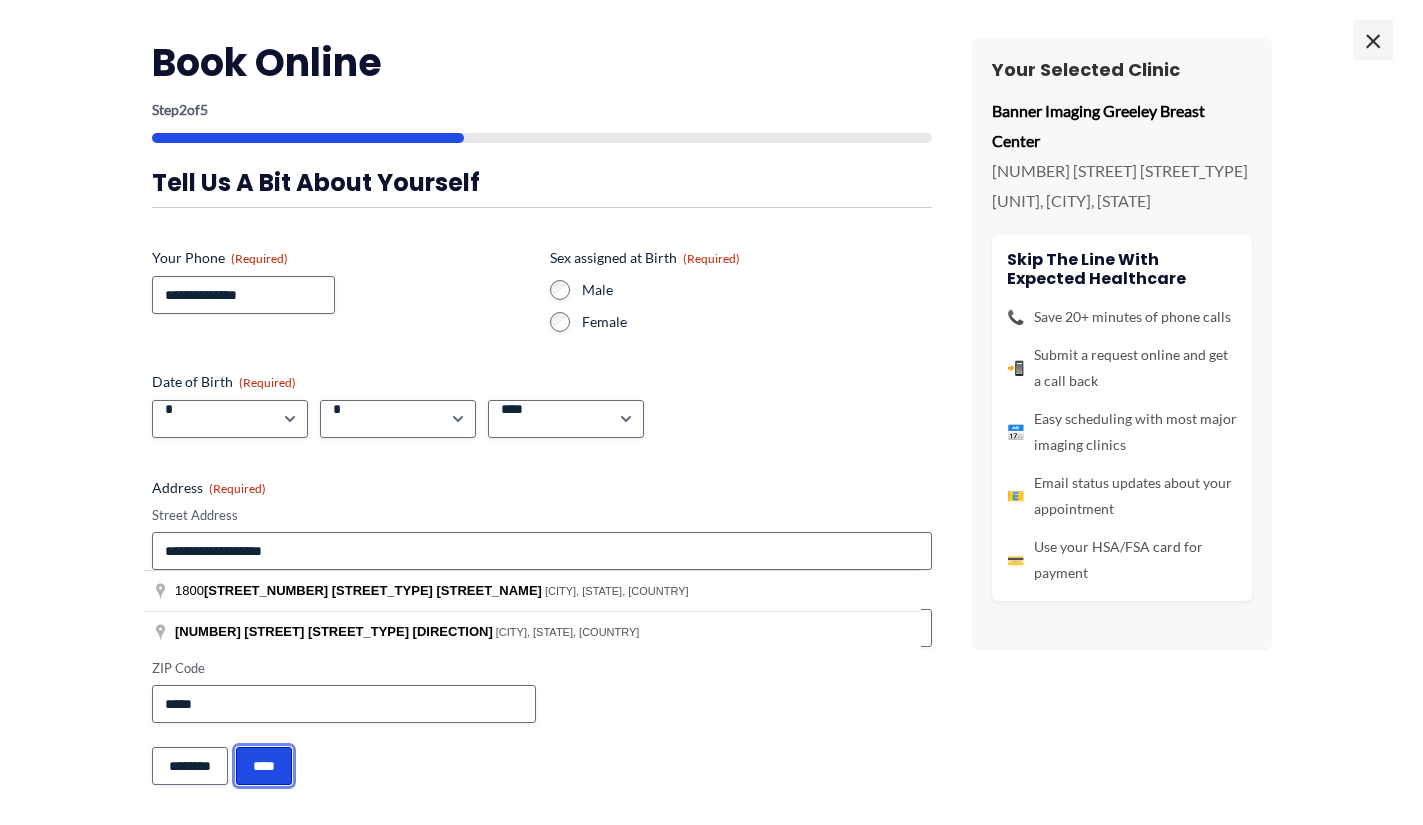 click on "****" at bounding box center [264, 766] 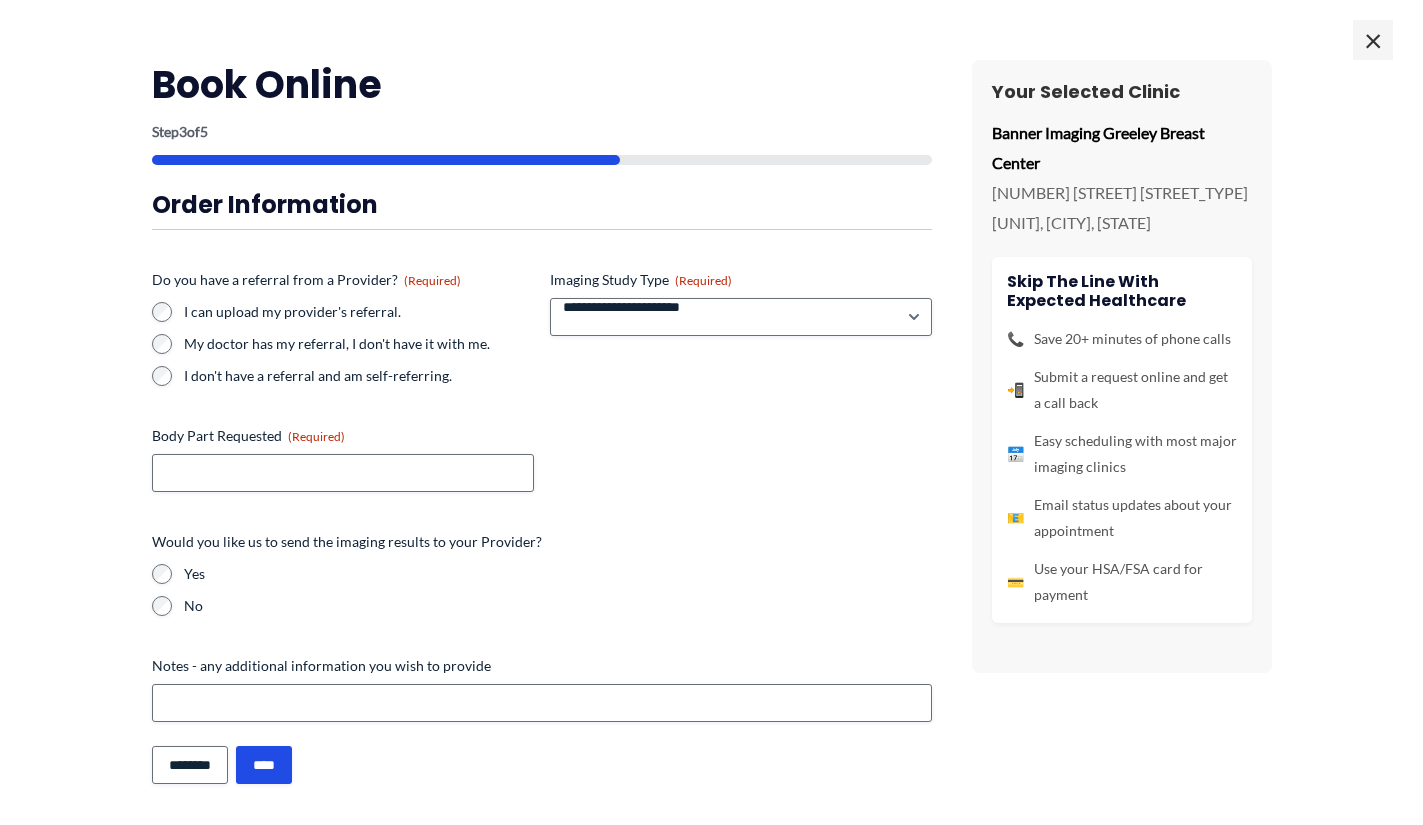 scroll, scrollTop: 0, scrollLeft: 0, axis: both 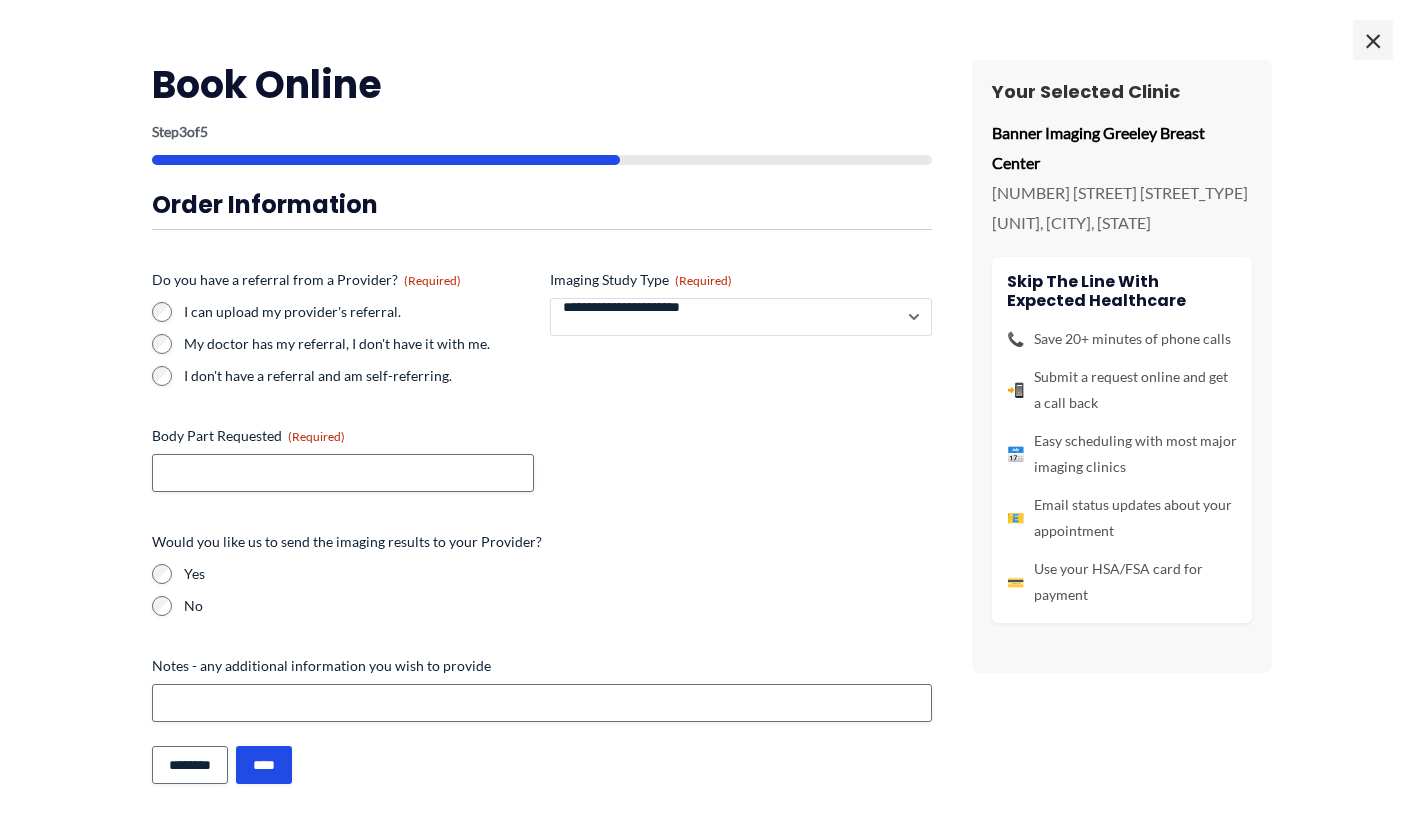 click on "**********" at bounding box center [741, 317] 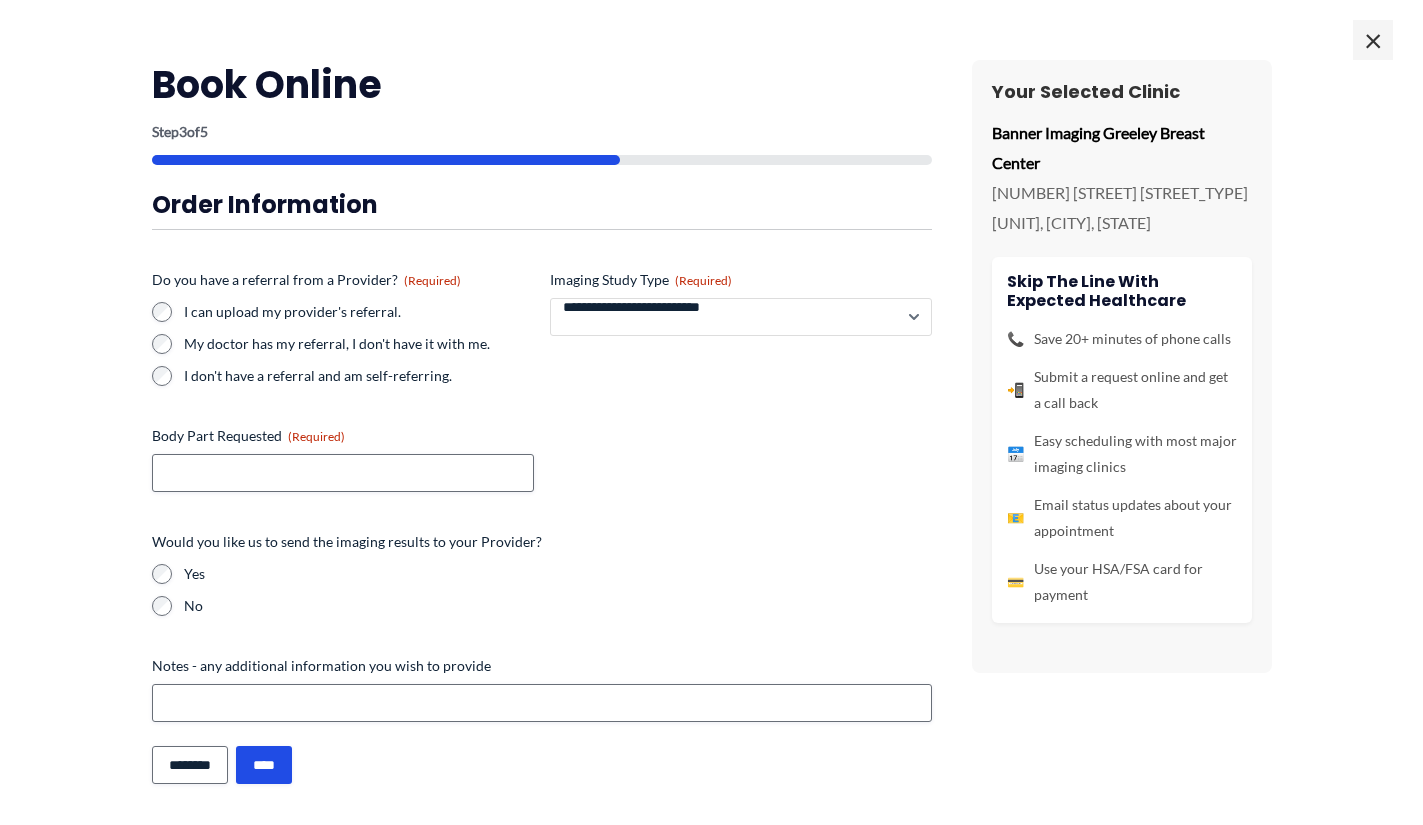 click on "**********" at bounding box center (741, 317) 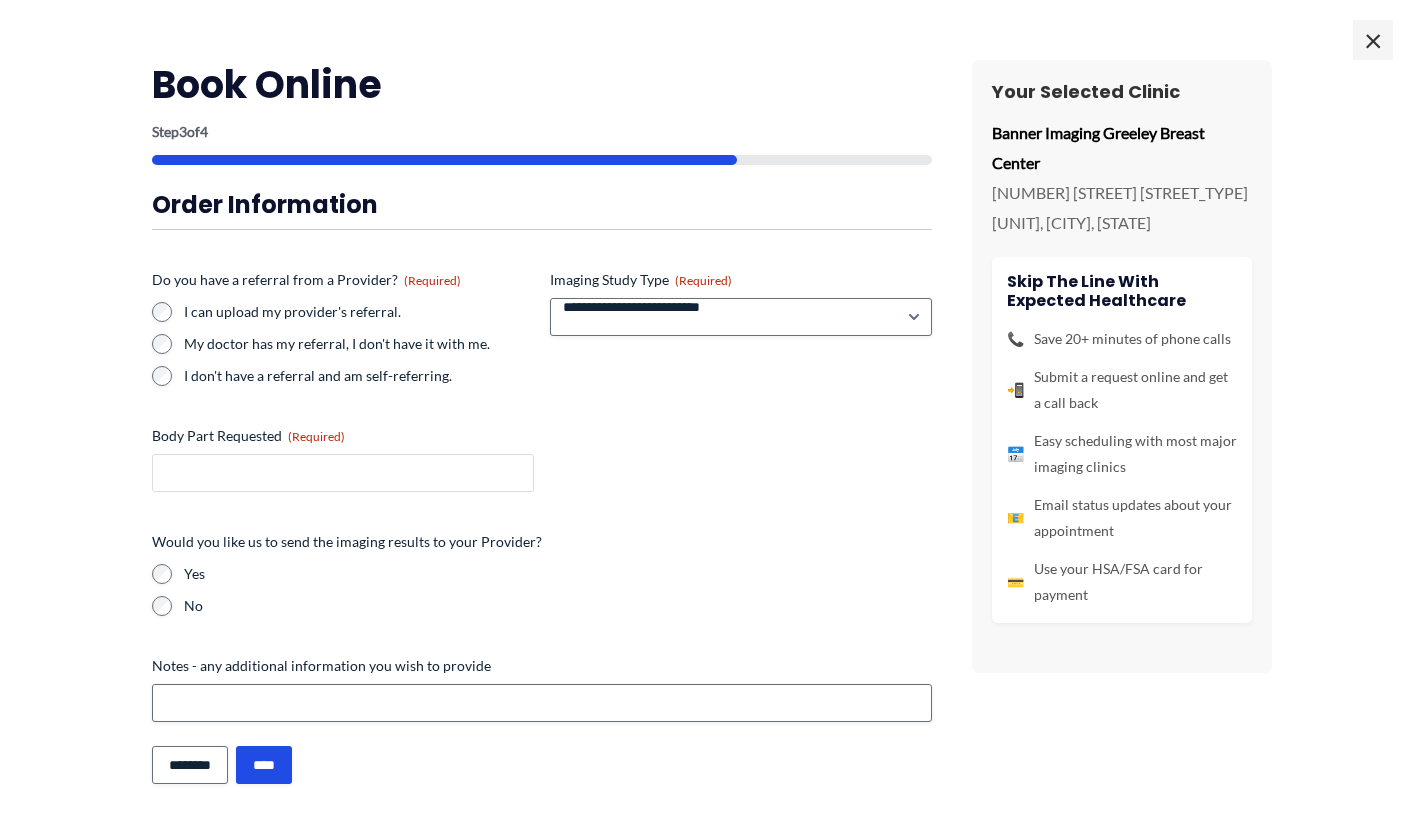 click on "Body Part Requested (Required)" at bounding box center (343, 473) 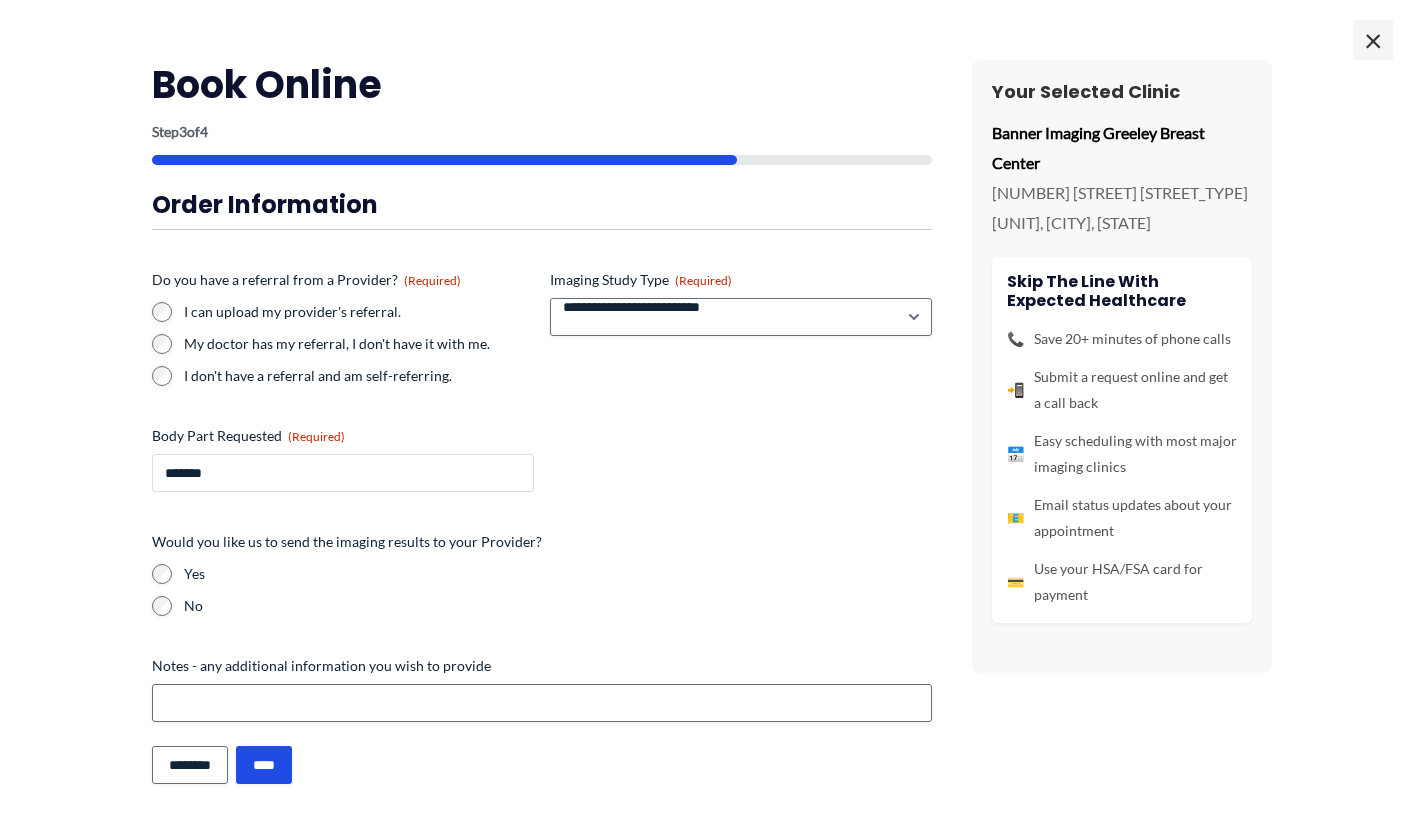 type on "*******" 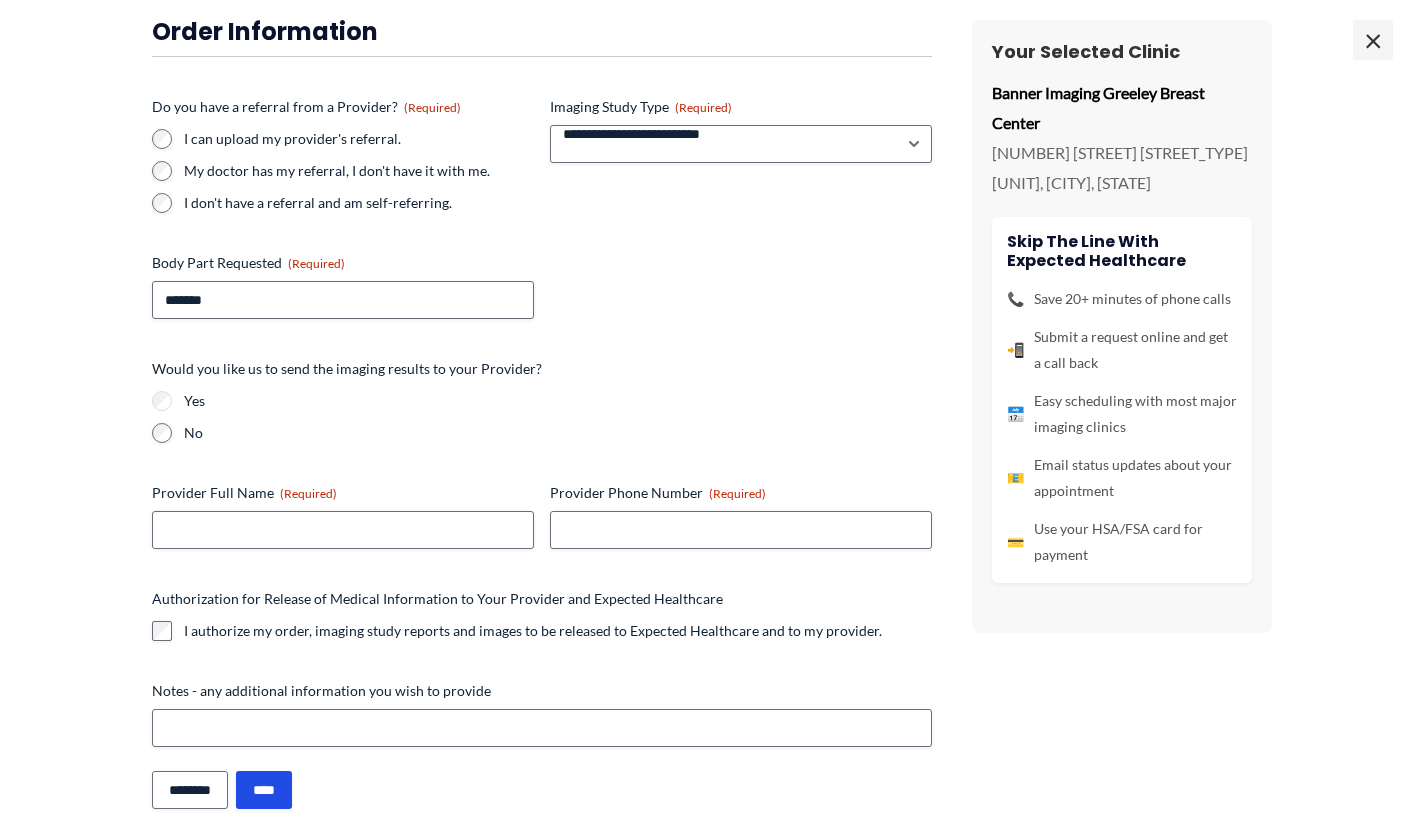 scroll, scrollTop: 197, scrollLeft: 0, axis: vertical 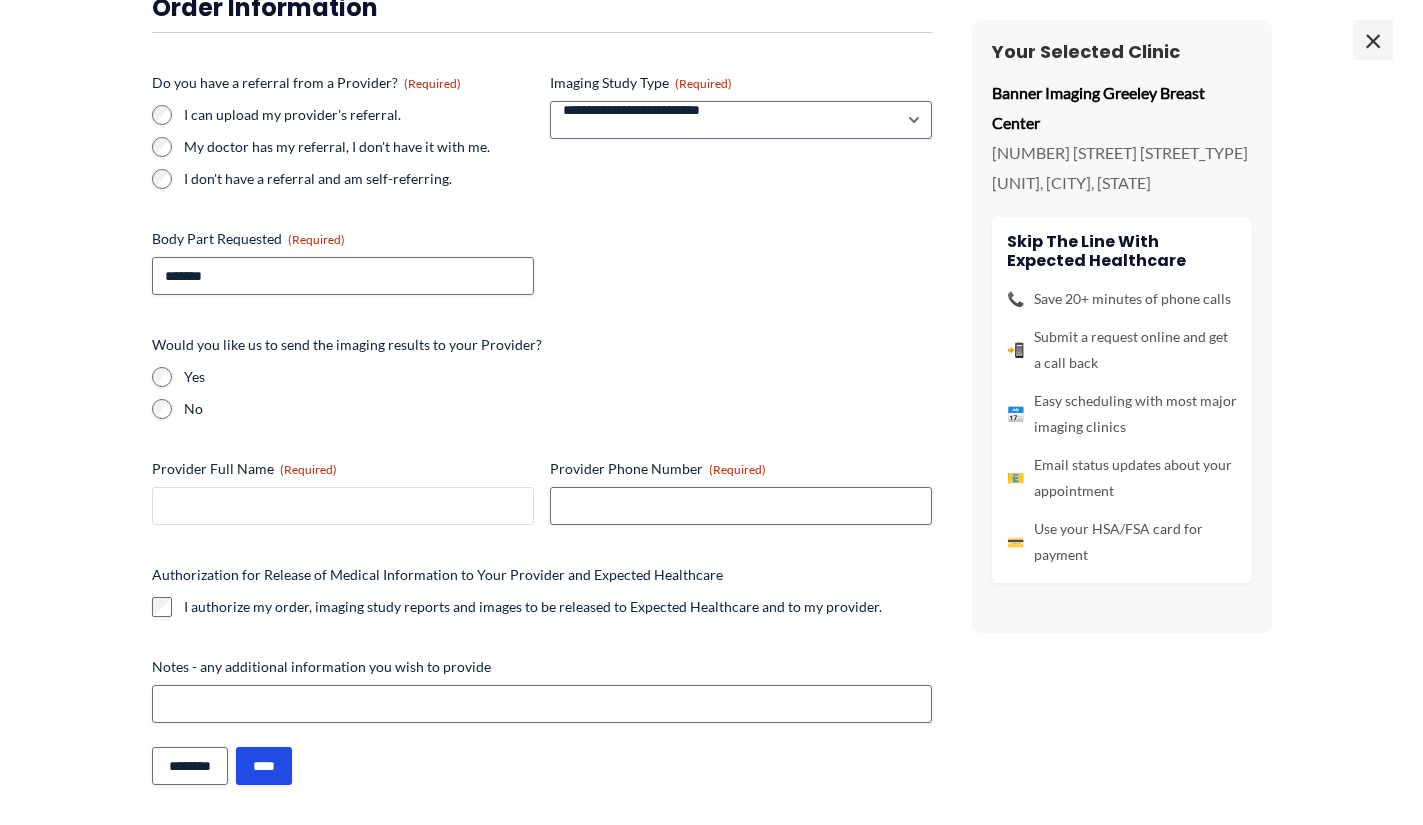 click on "Provider Full Name (Required)" at bounding box center (343, 506) 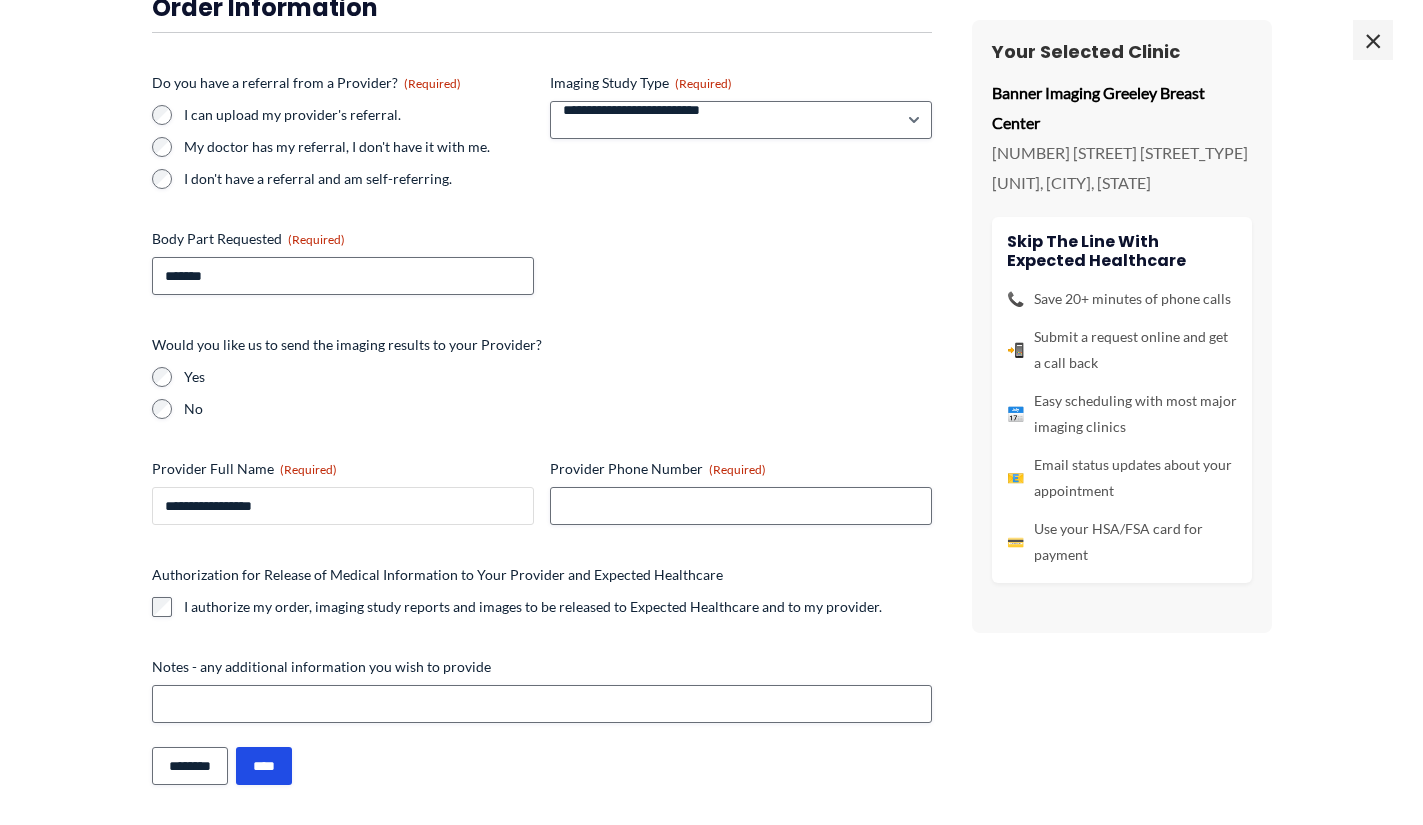 type on "**********" 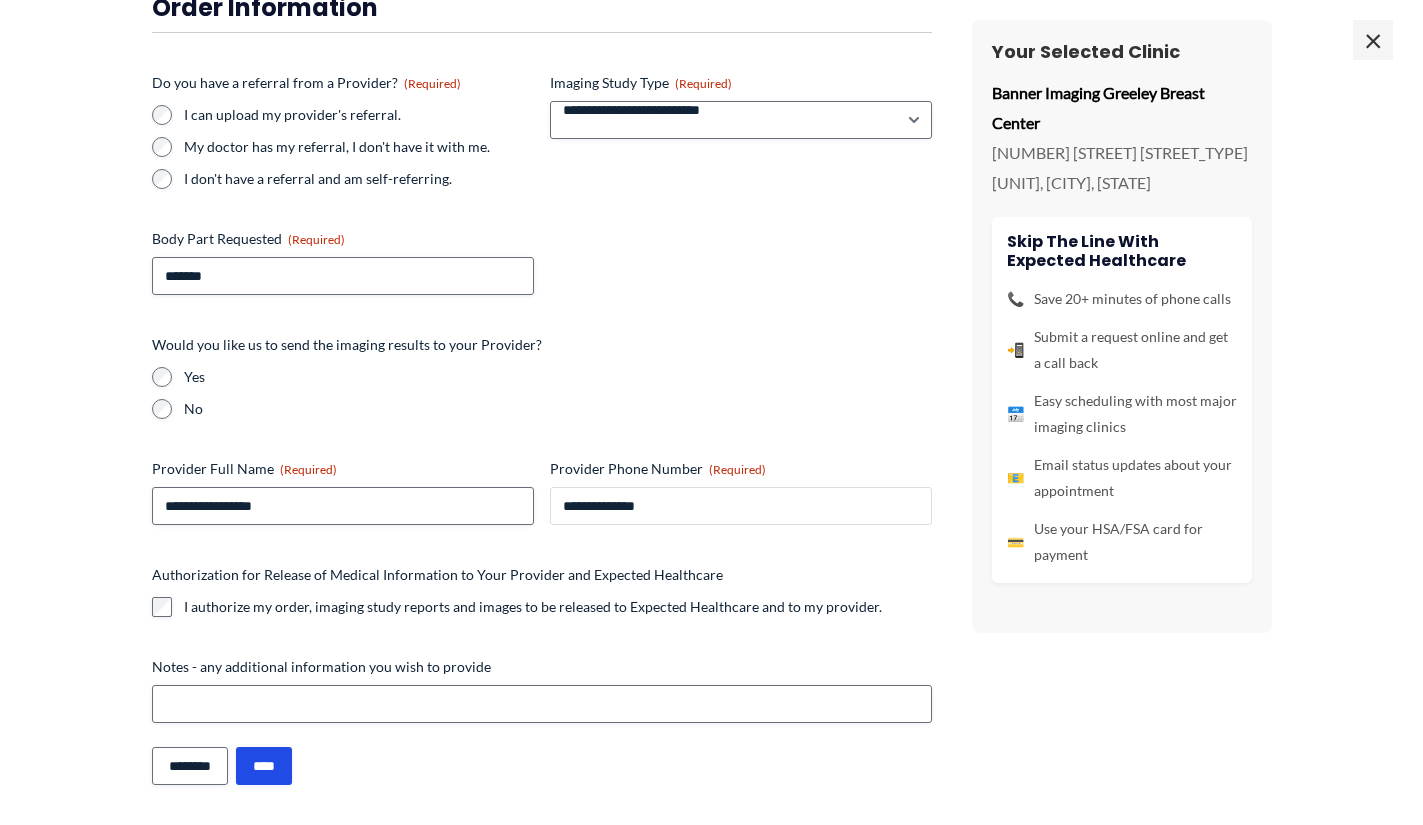 click on "**********" at bounding box center (741, 506) 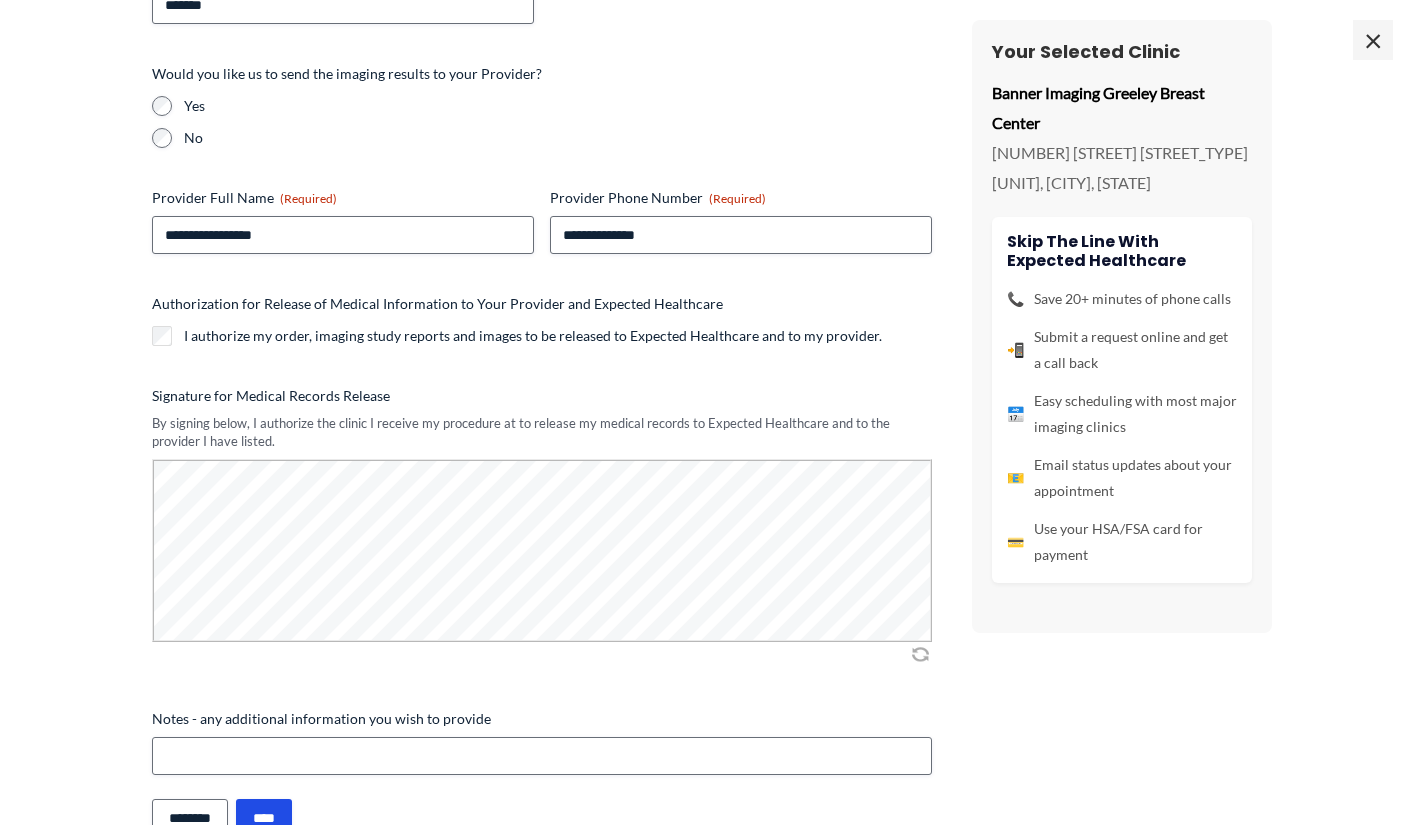scroll, scrollTop: 520, scrollLeft: 0, axis: vertical 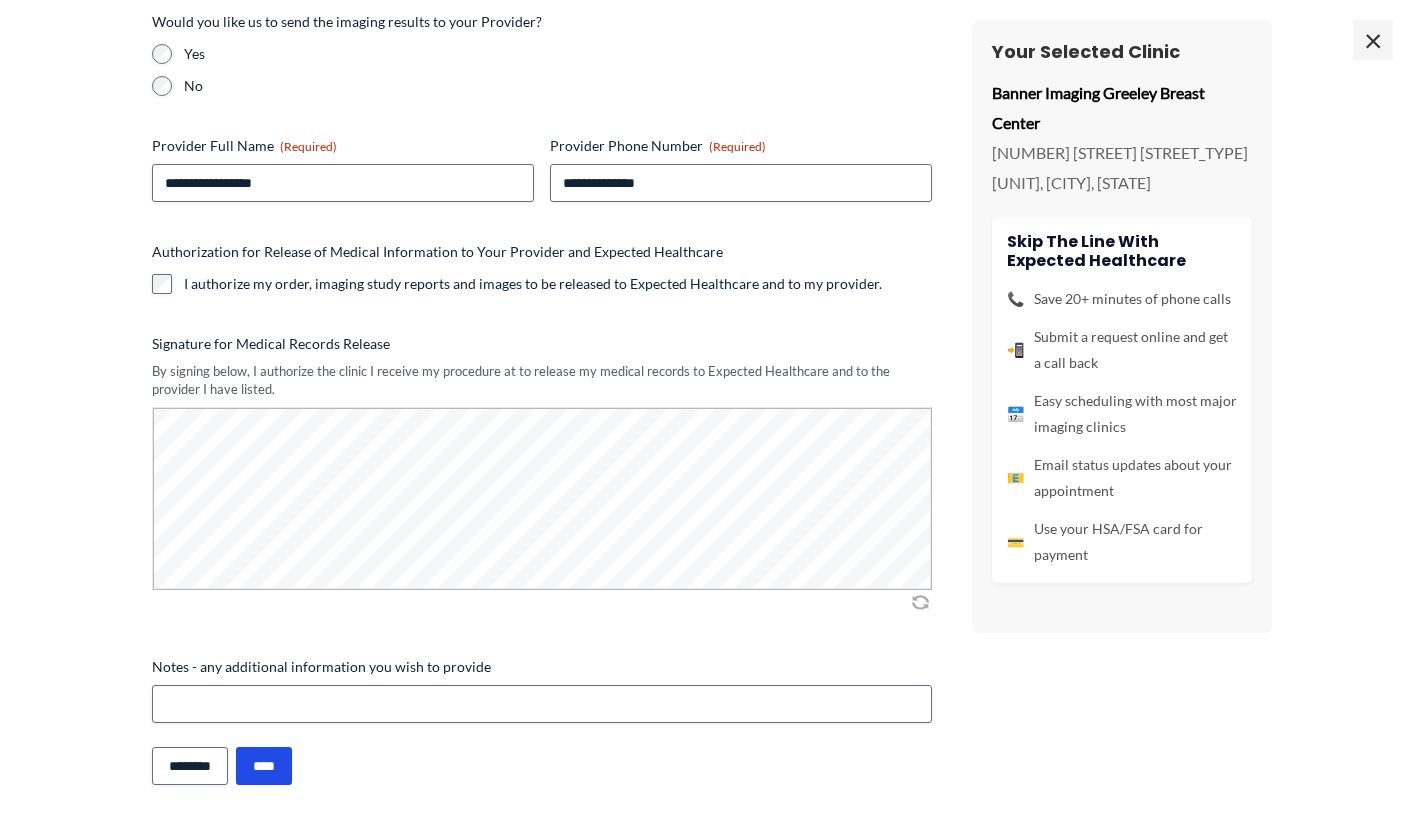 click at bounding box center (920, 602) 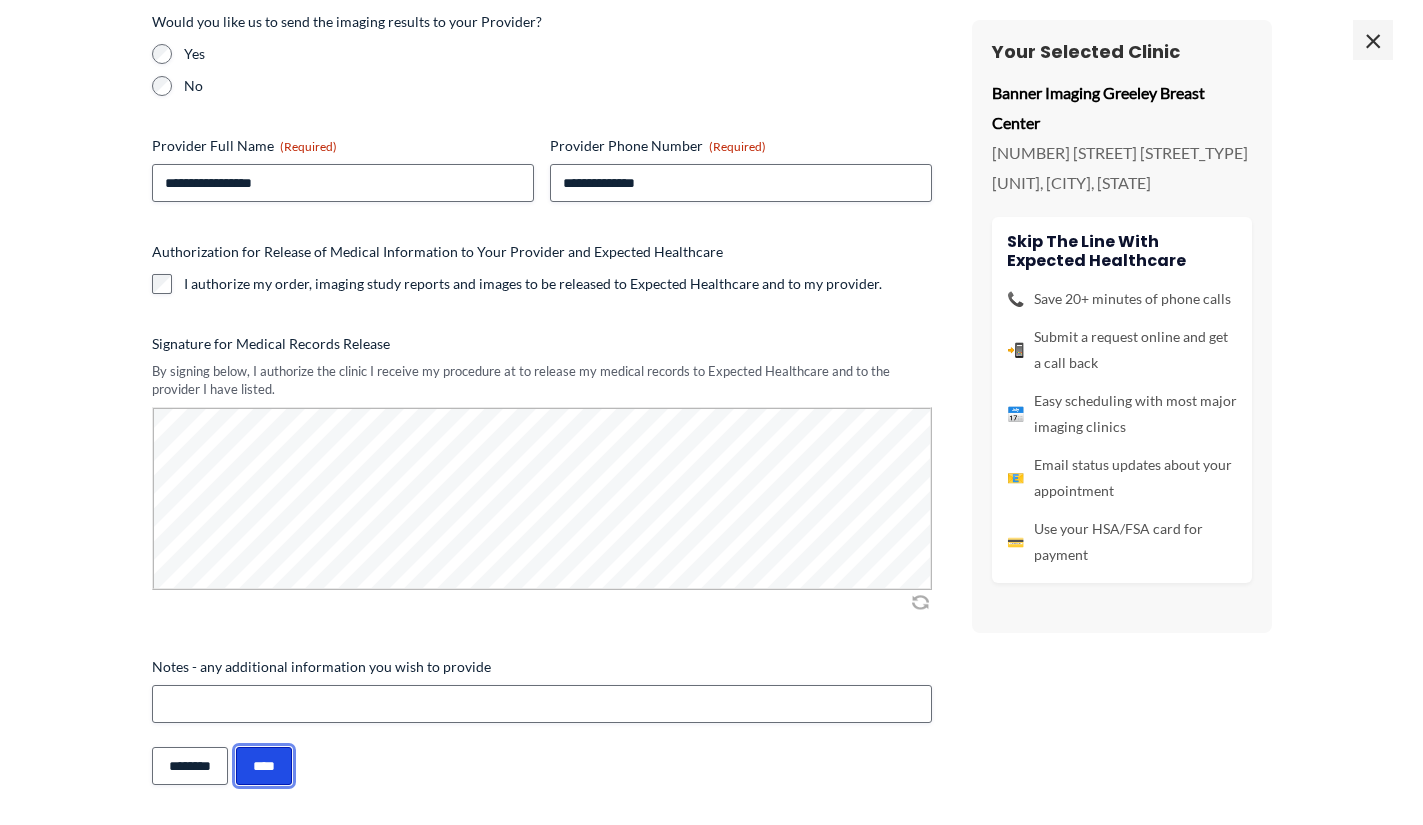 click on "****" at bounding box center [264, 766] 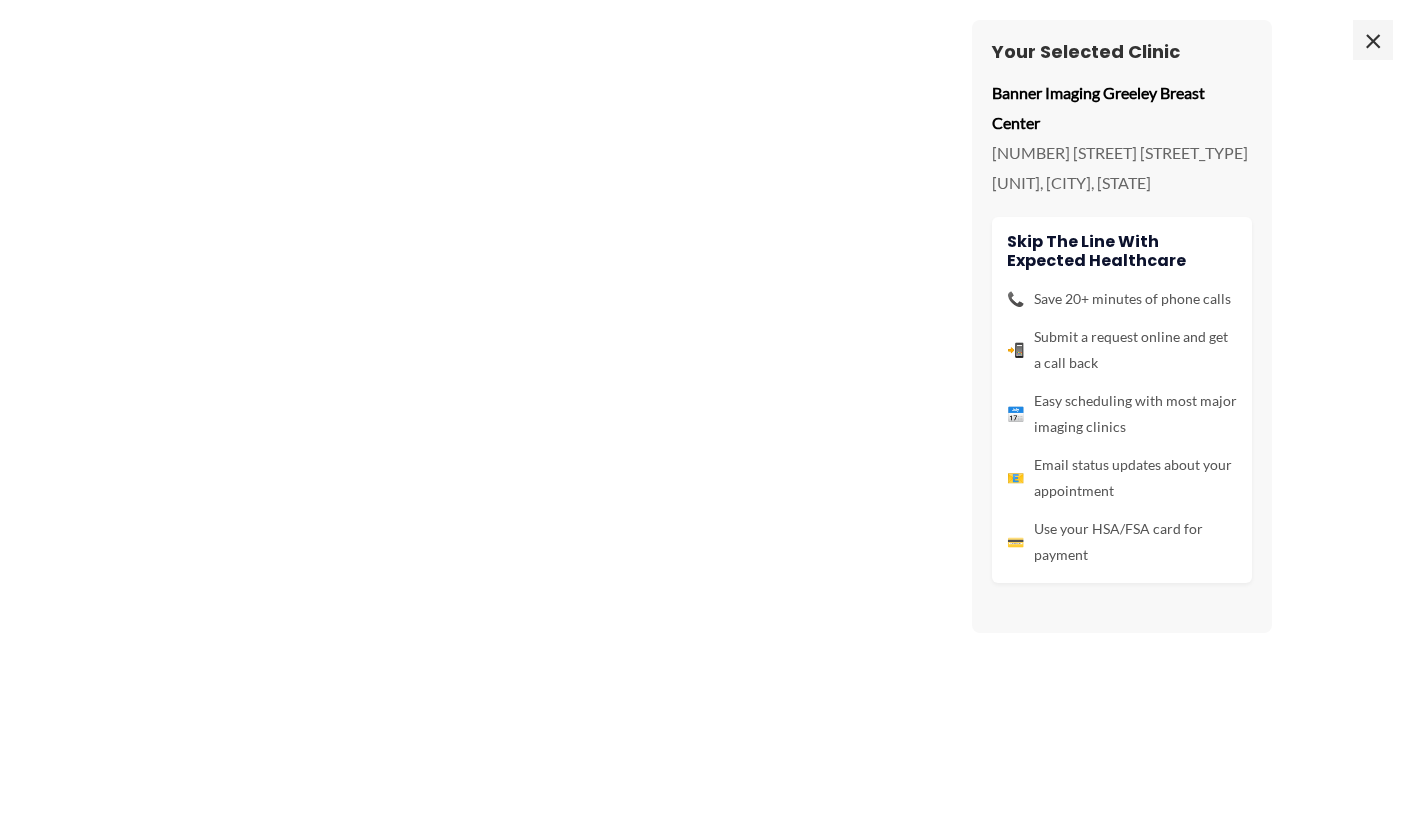 scroll, scrollTop: 0, scrollLeft: 0, axis: both 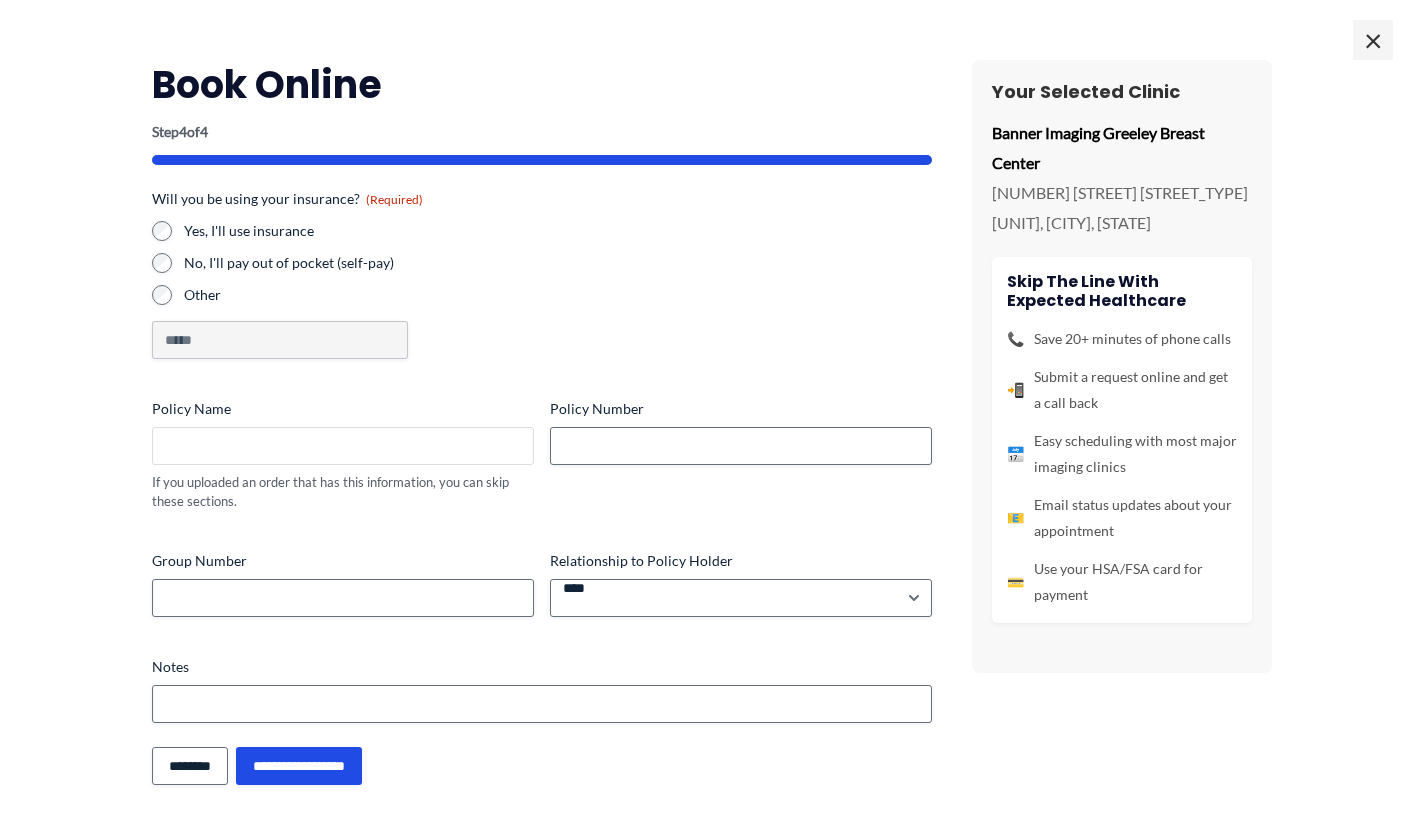 click on "Policy Name" at bounding box center (343, 446) 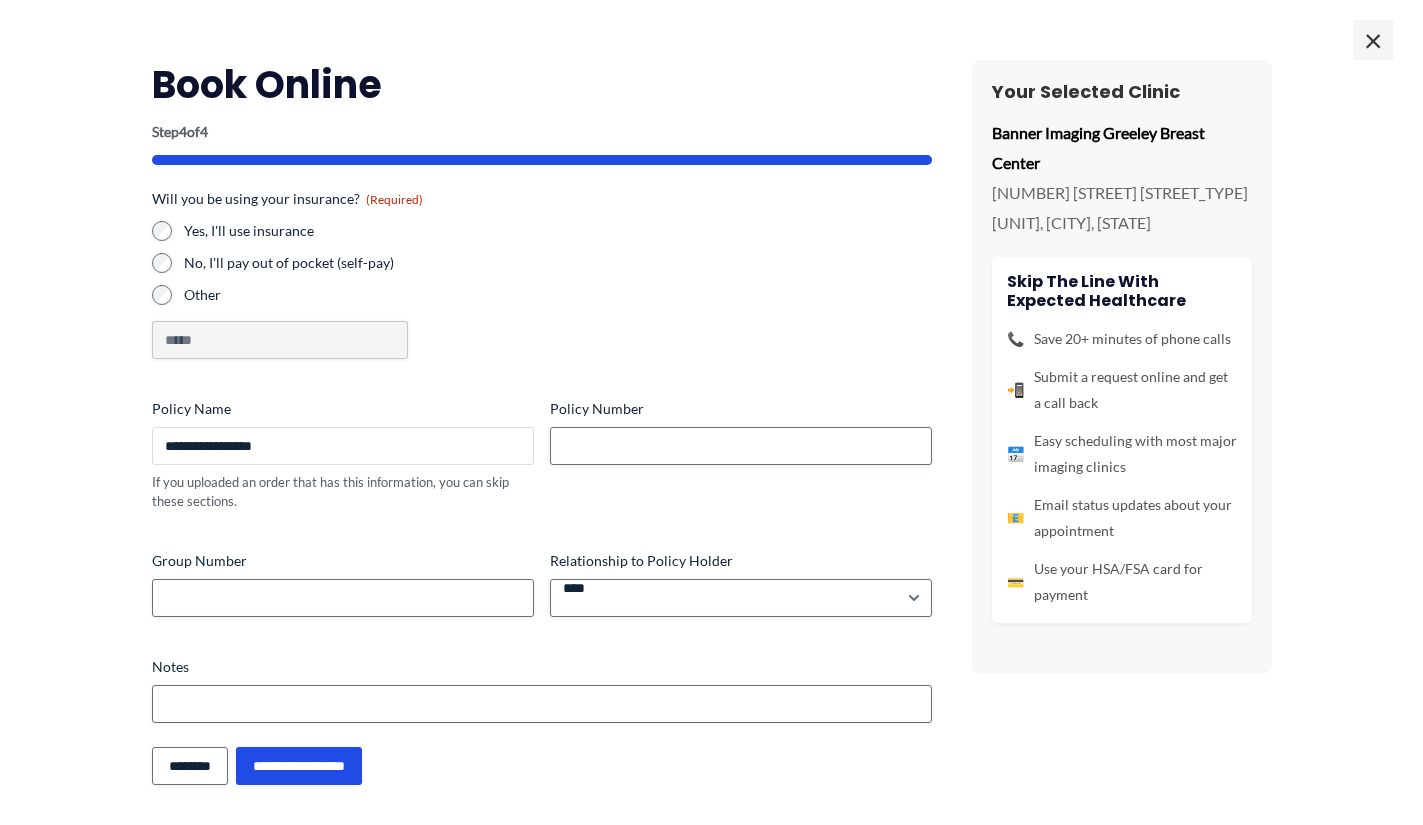 type on "**********" 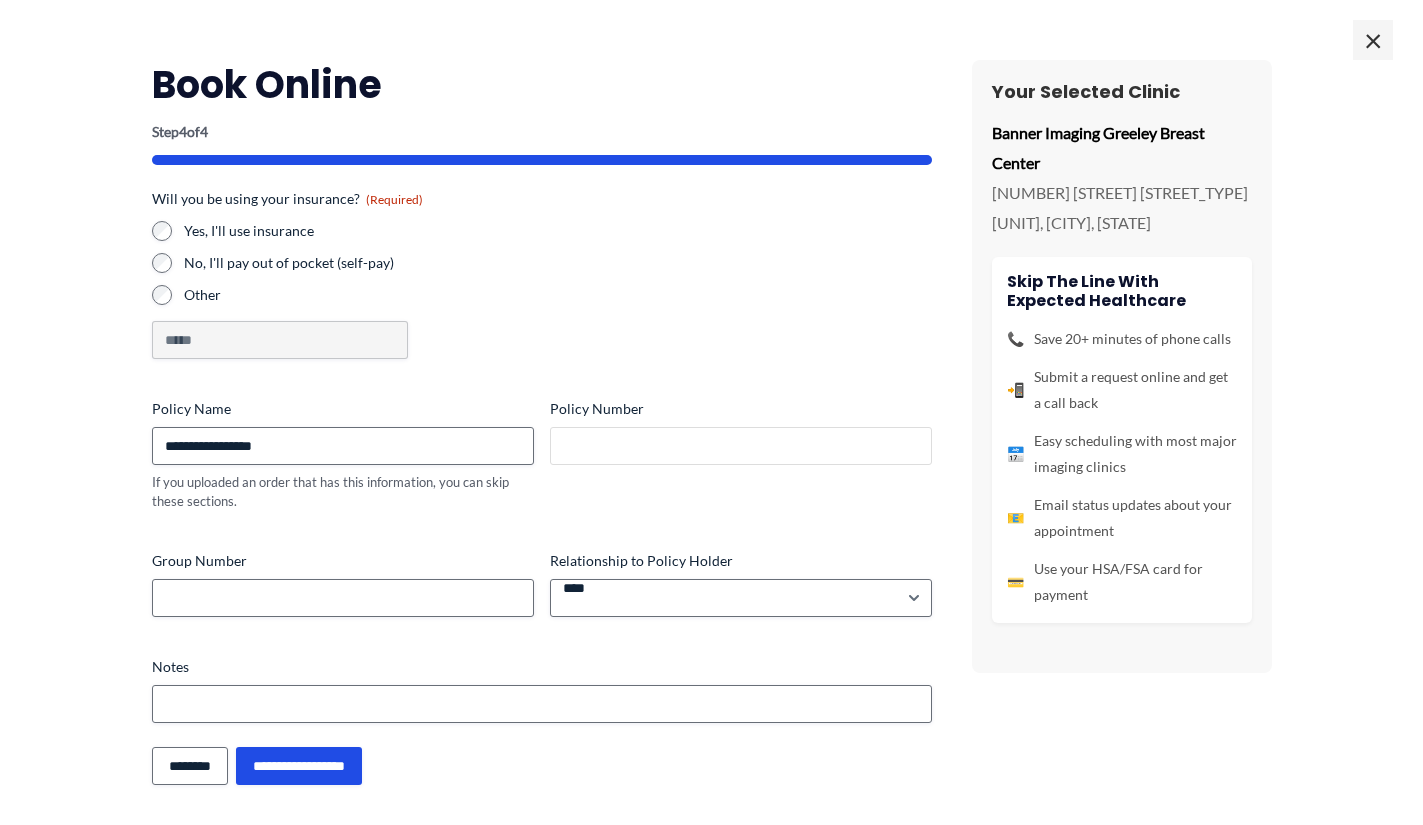 click on "Policy Number" at bounding box center [741, 446] 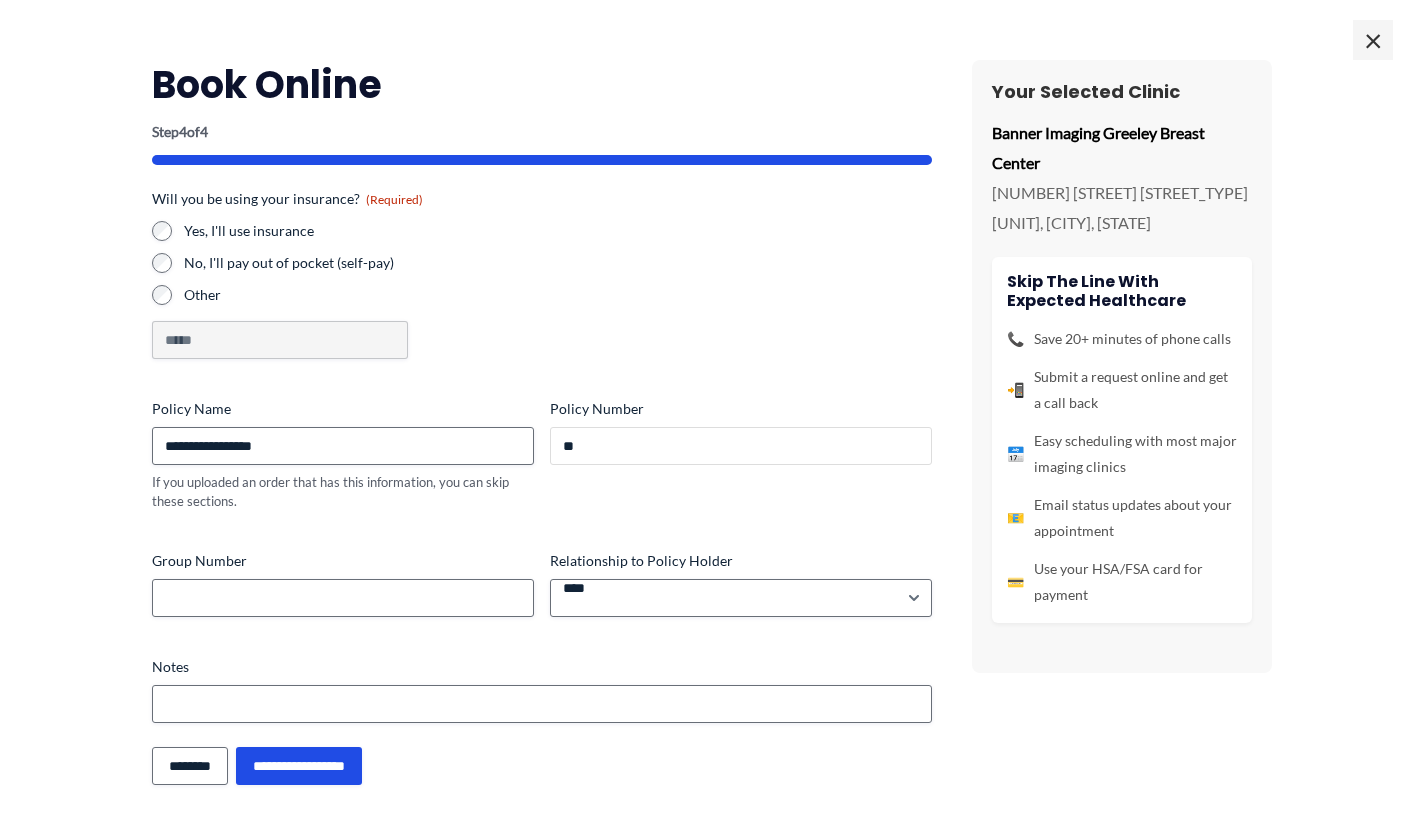 type on "*" 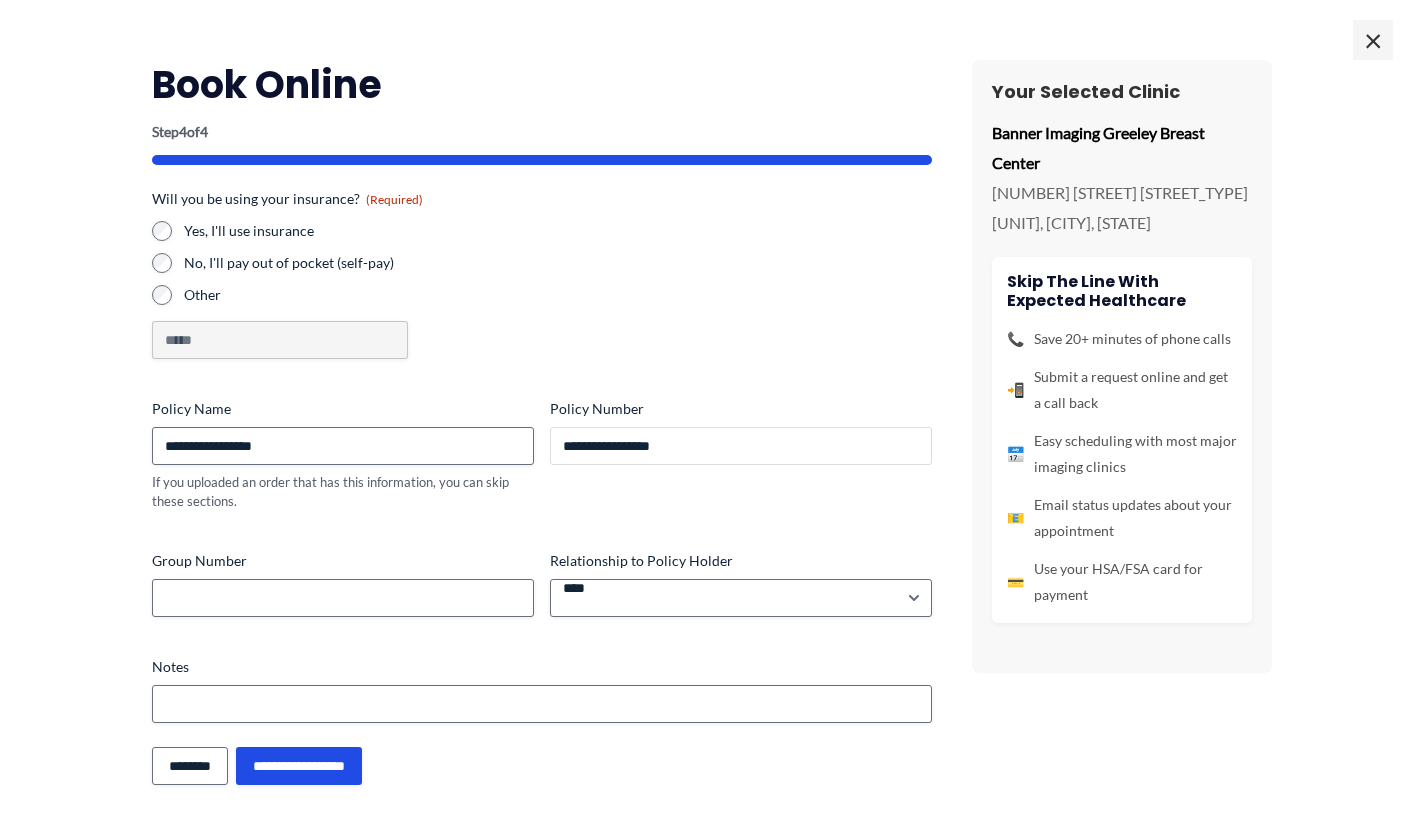 type on "**********" 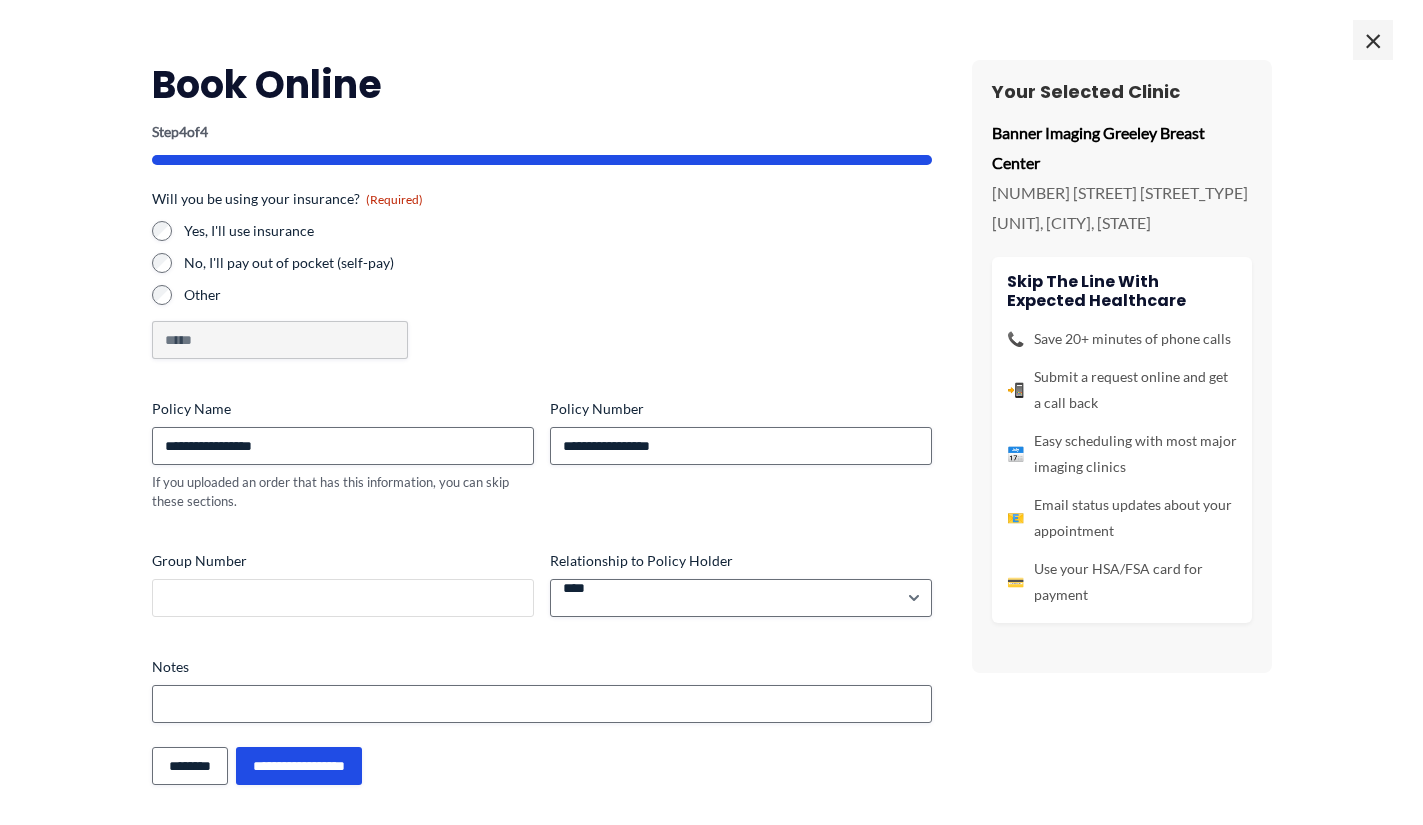 click on "Group Number" at bounding box center [343, 598] 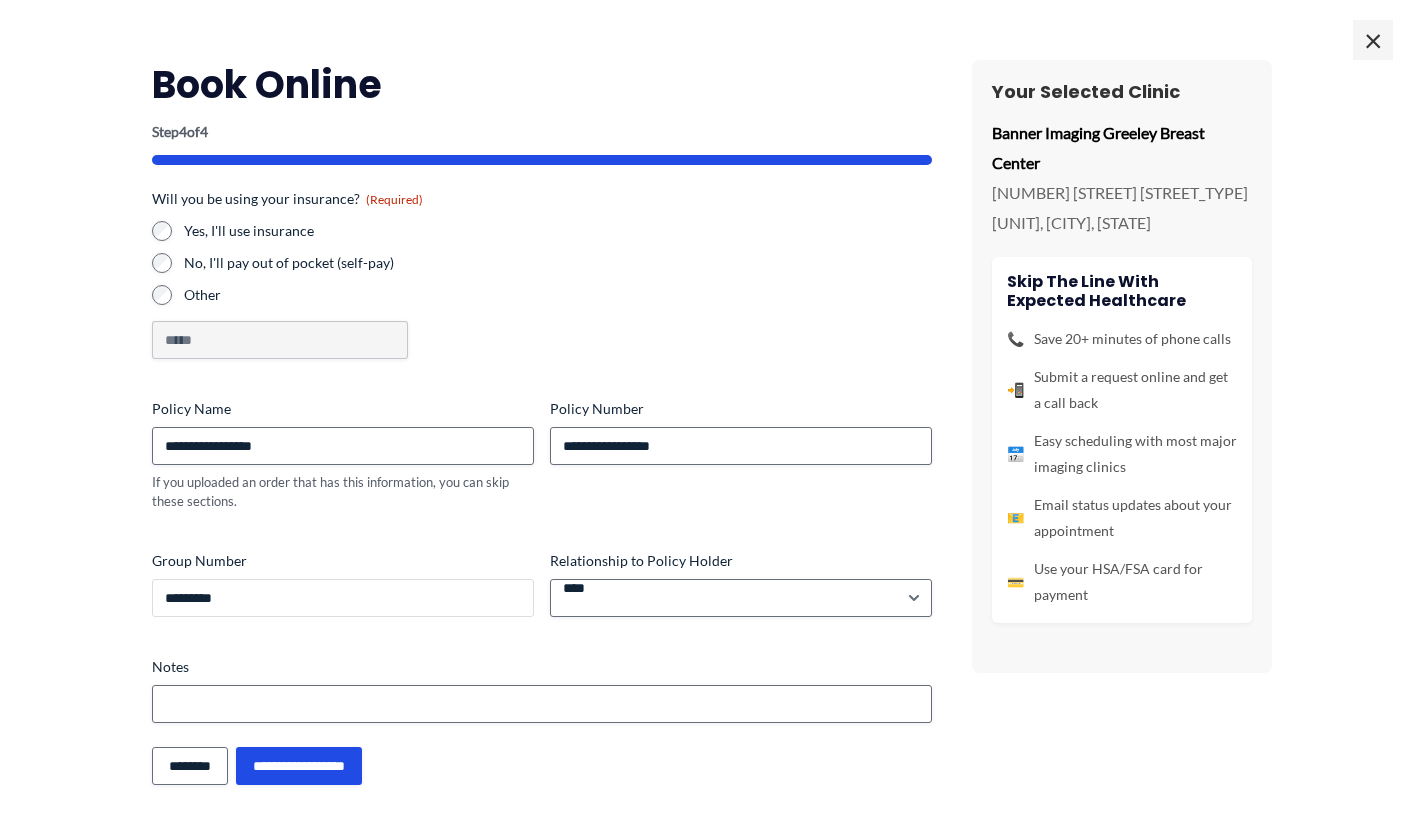 scroll, scrollTop: 1480, scrollLeft: 0, axis: vertical 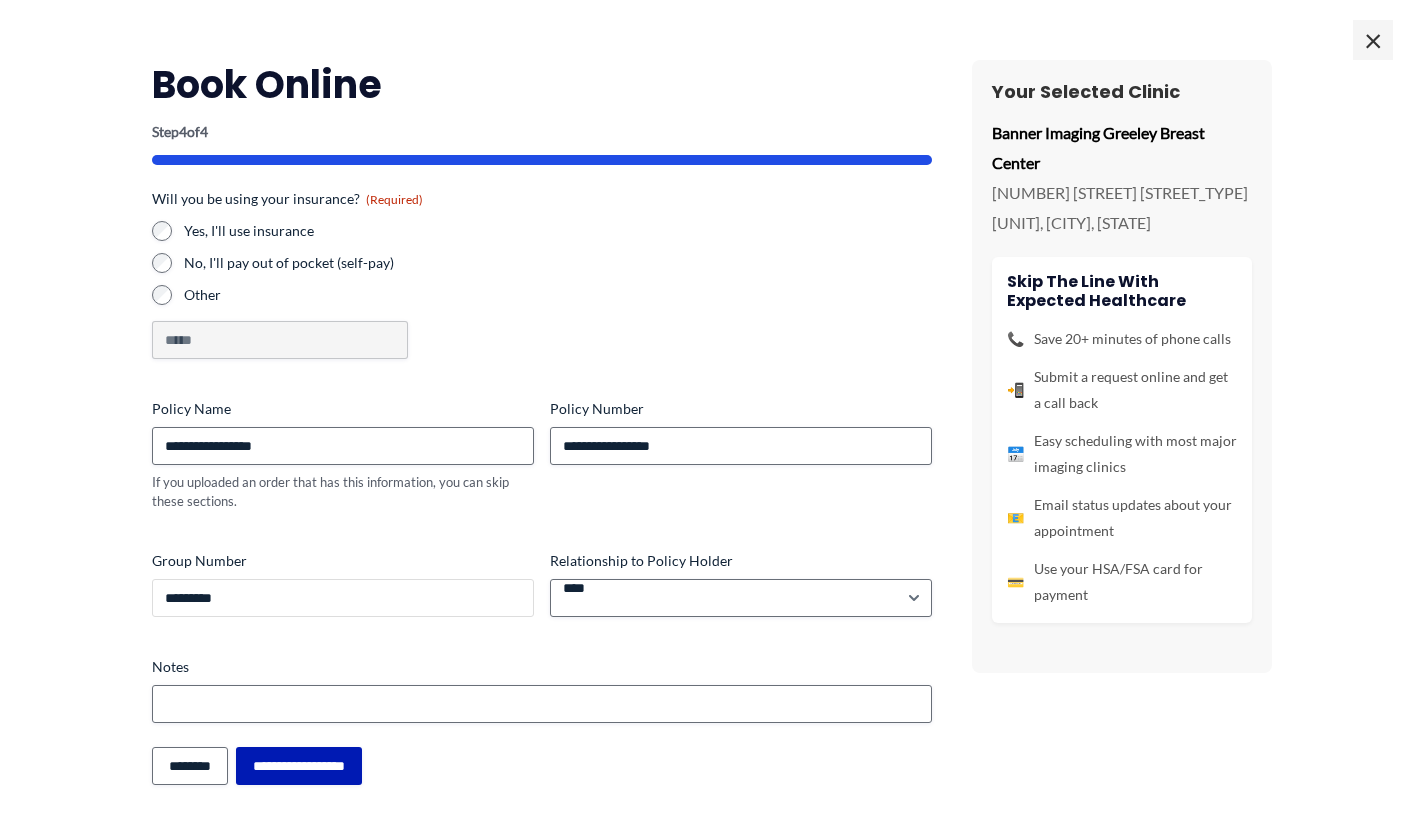 type on "*********" 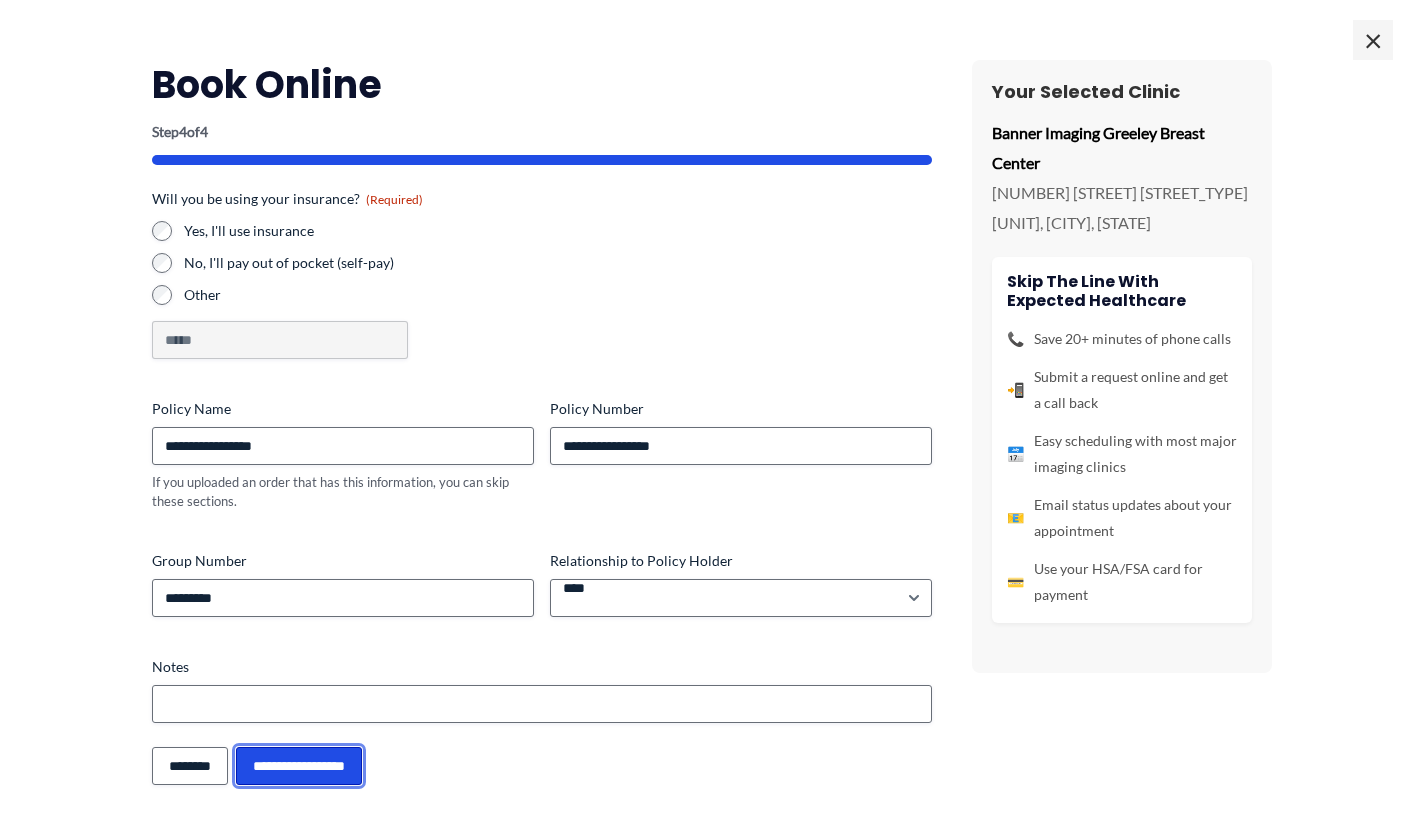 click on "**********" at bounding box center (299, 766) 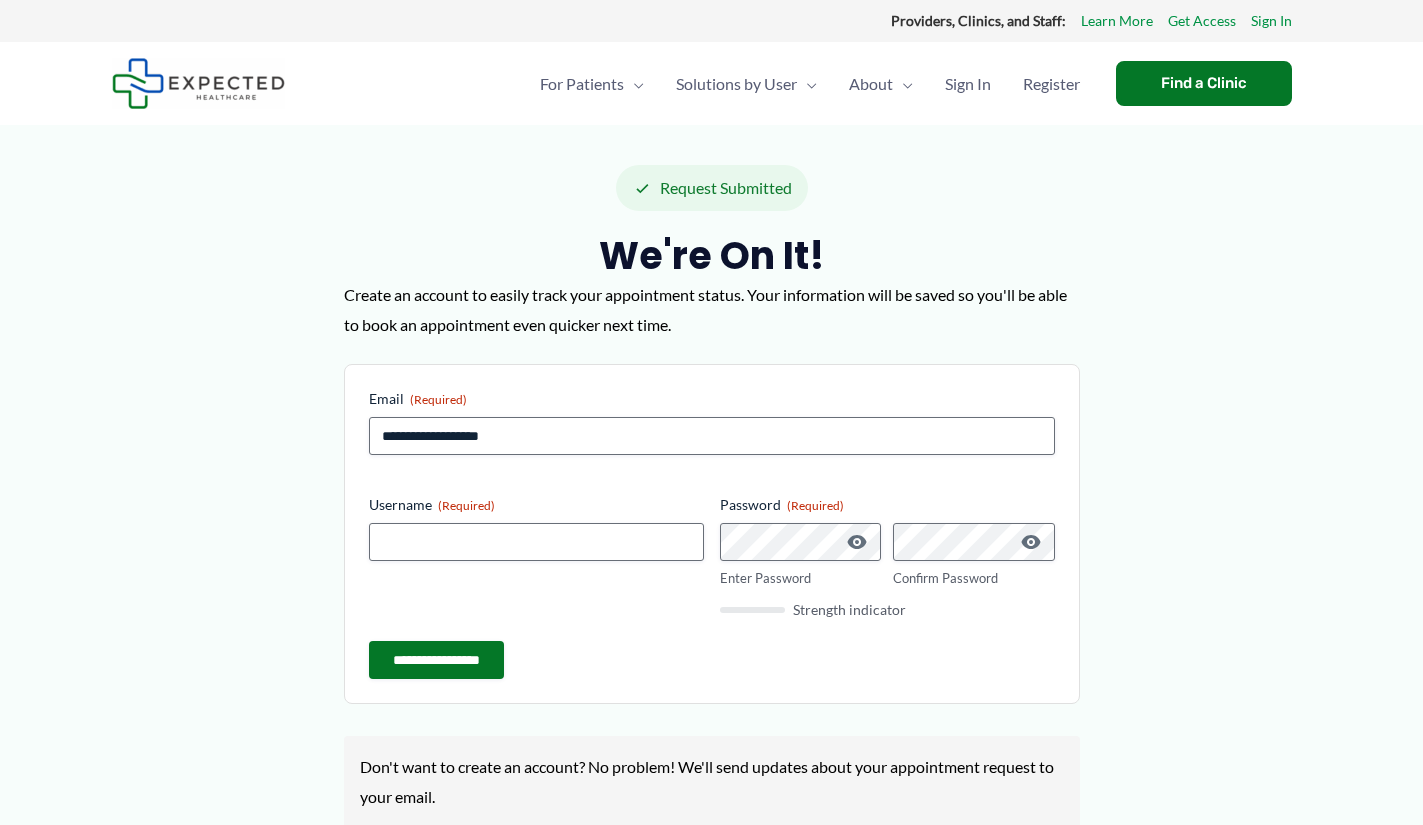 scroll, scrollTop: 0, scrollLeft: 0, axis: both 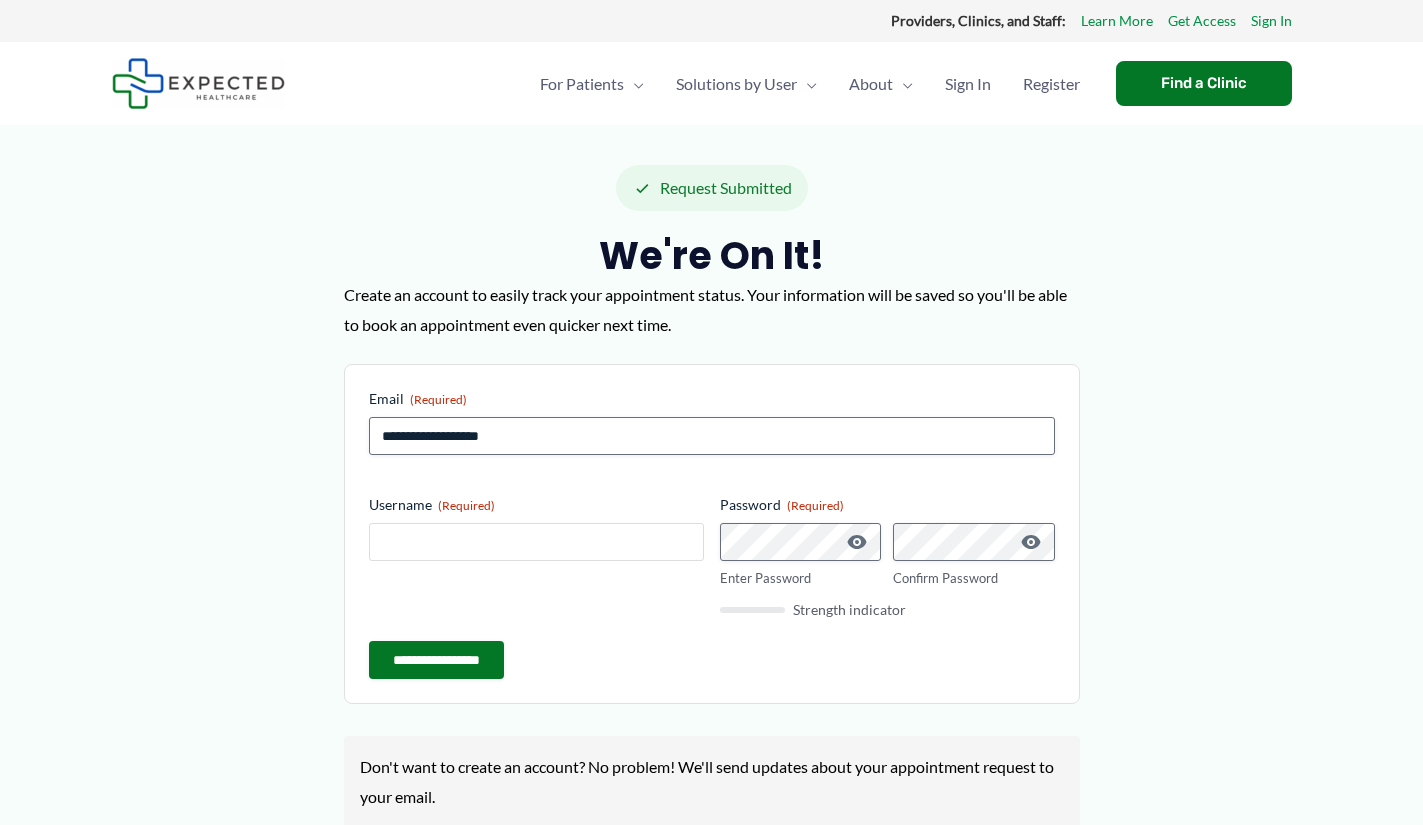 click on "Username (Required)" at bounding box center [536, 542] 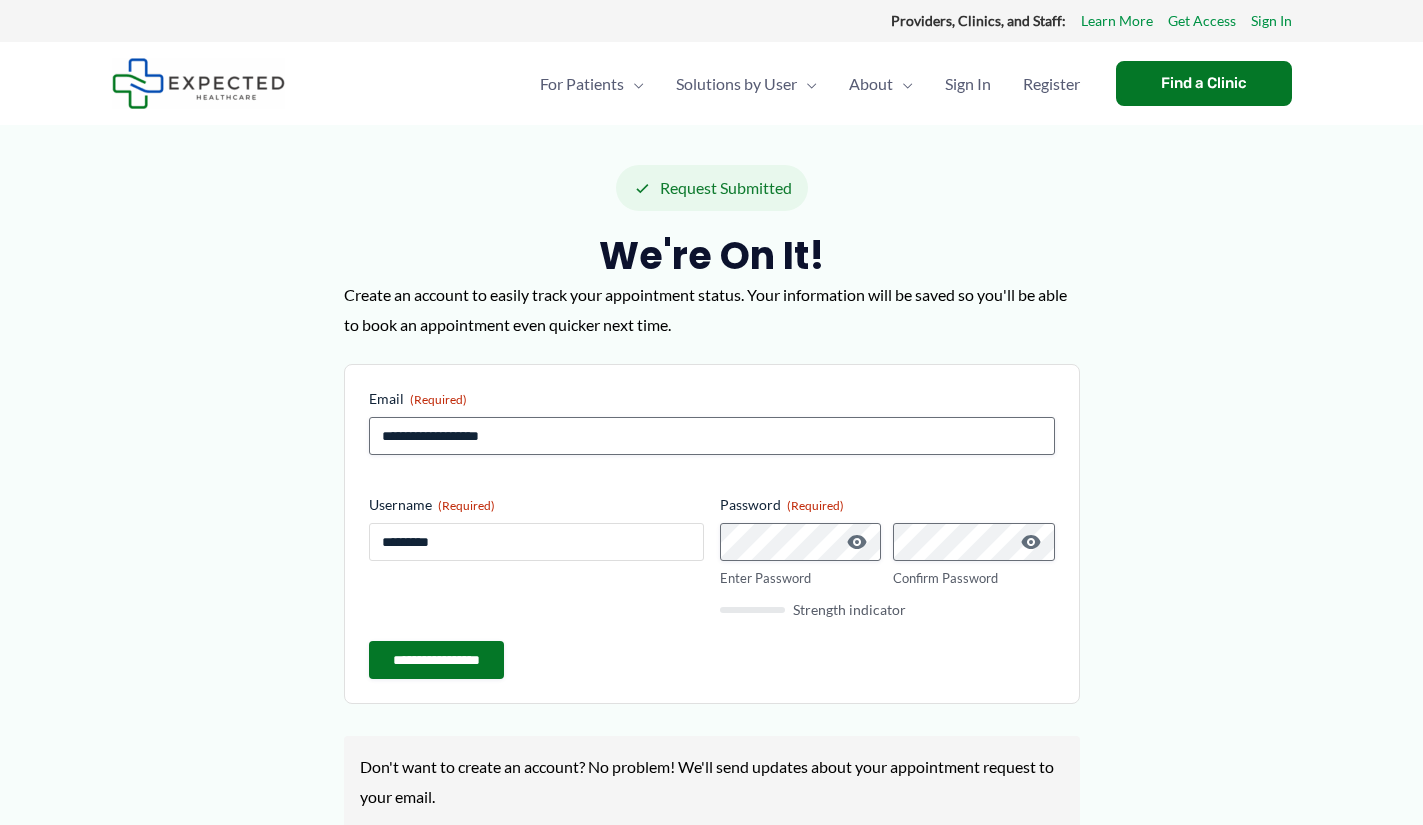 type on "*********" 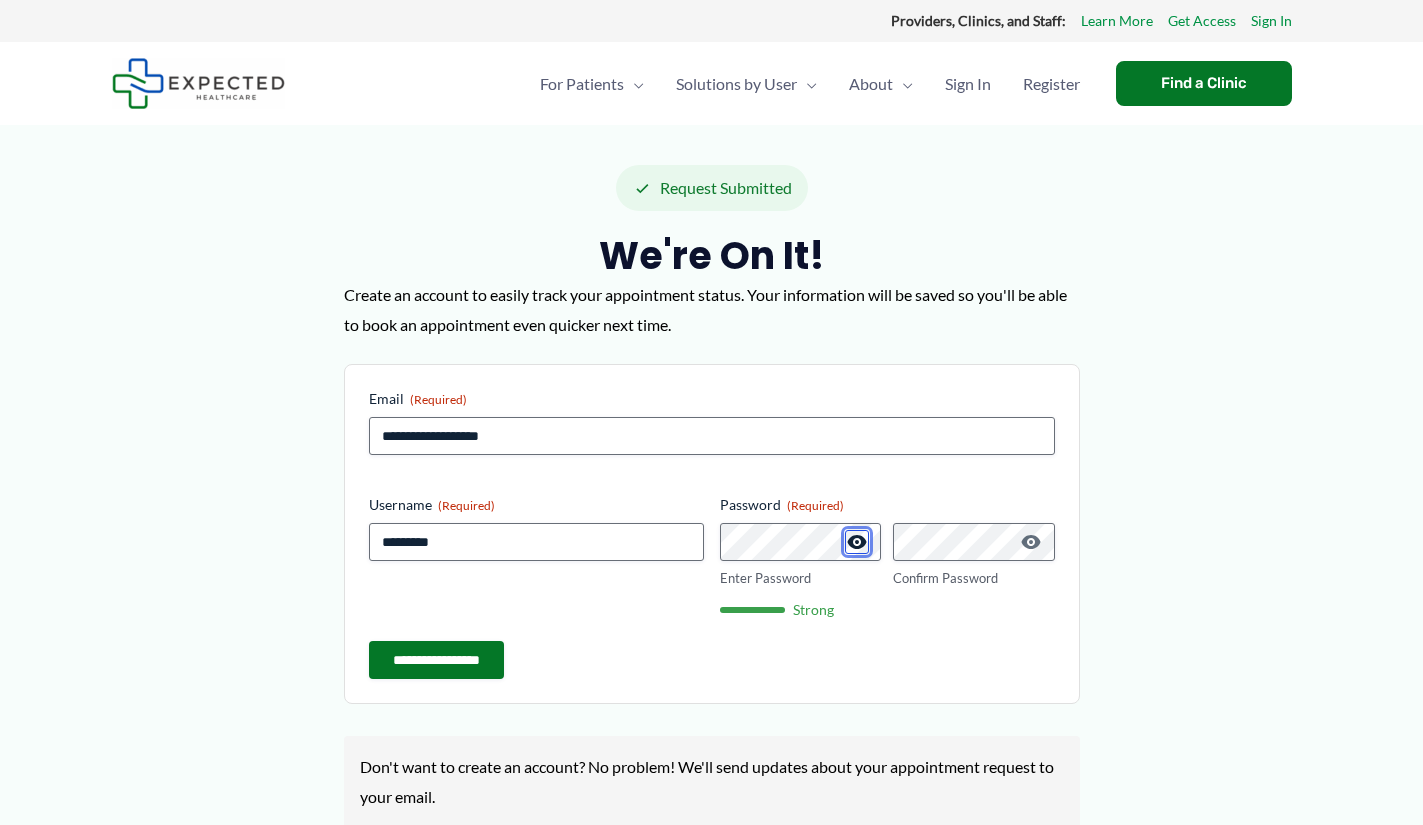 click at bounding box center (857, 542) 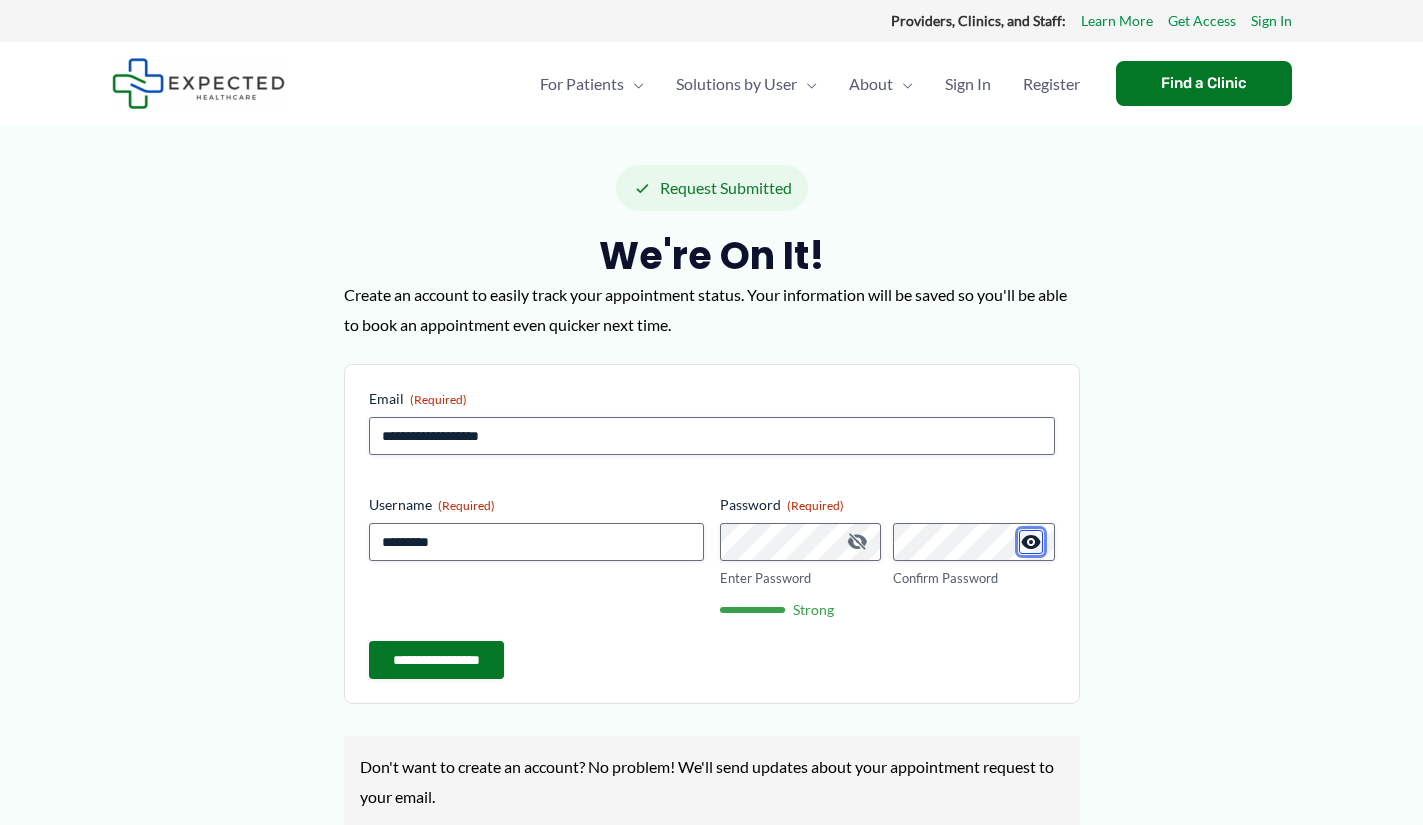 click at bounding box center (1031, 542) 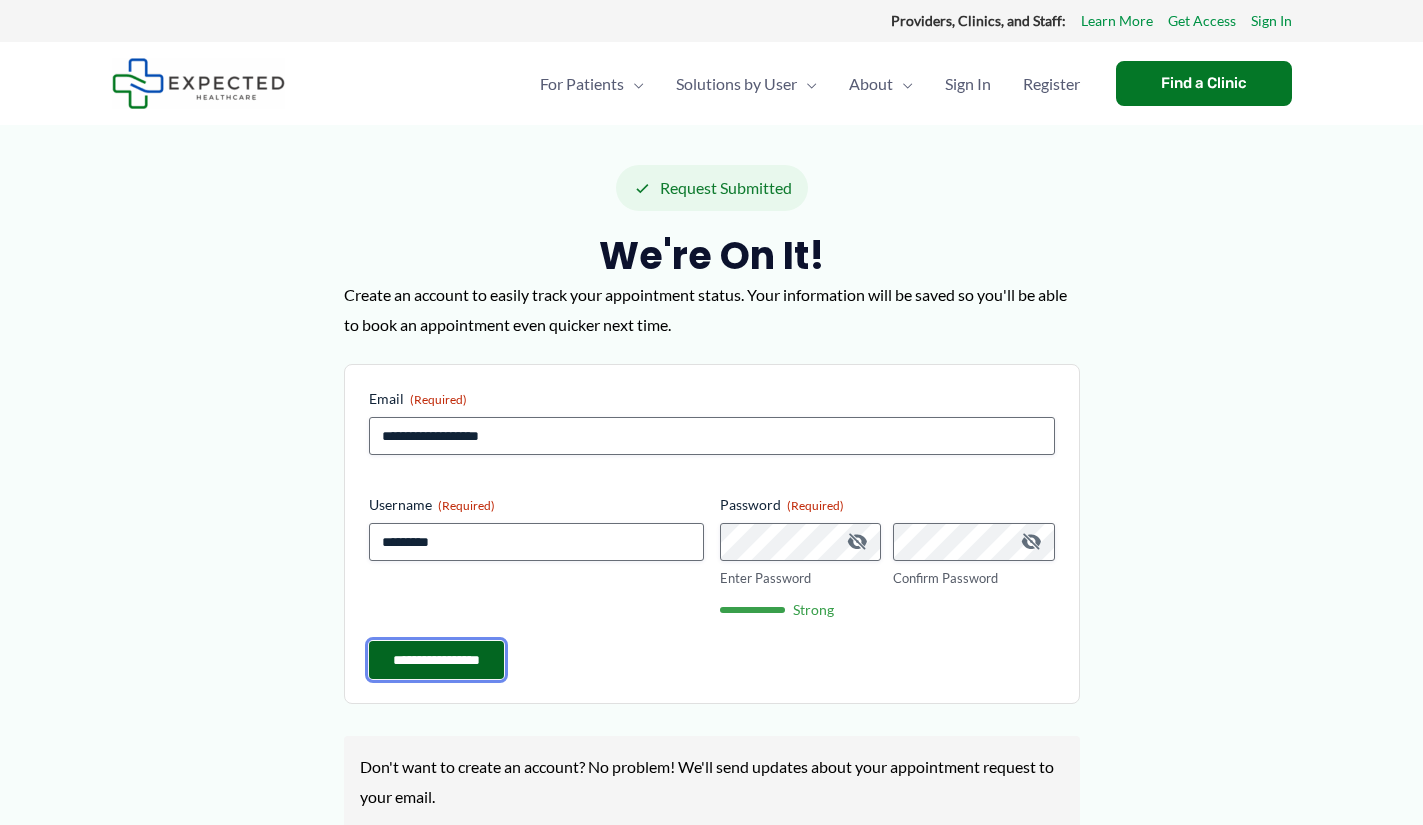 click on "**********" at bounding box center (436, 660) 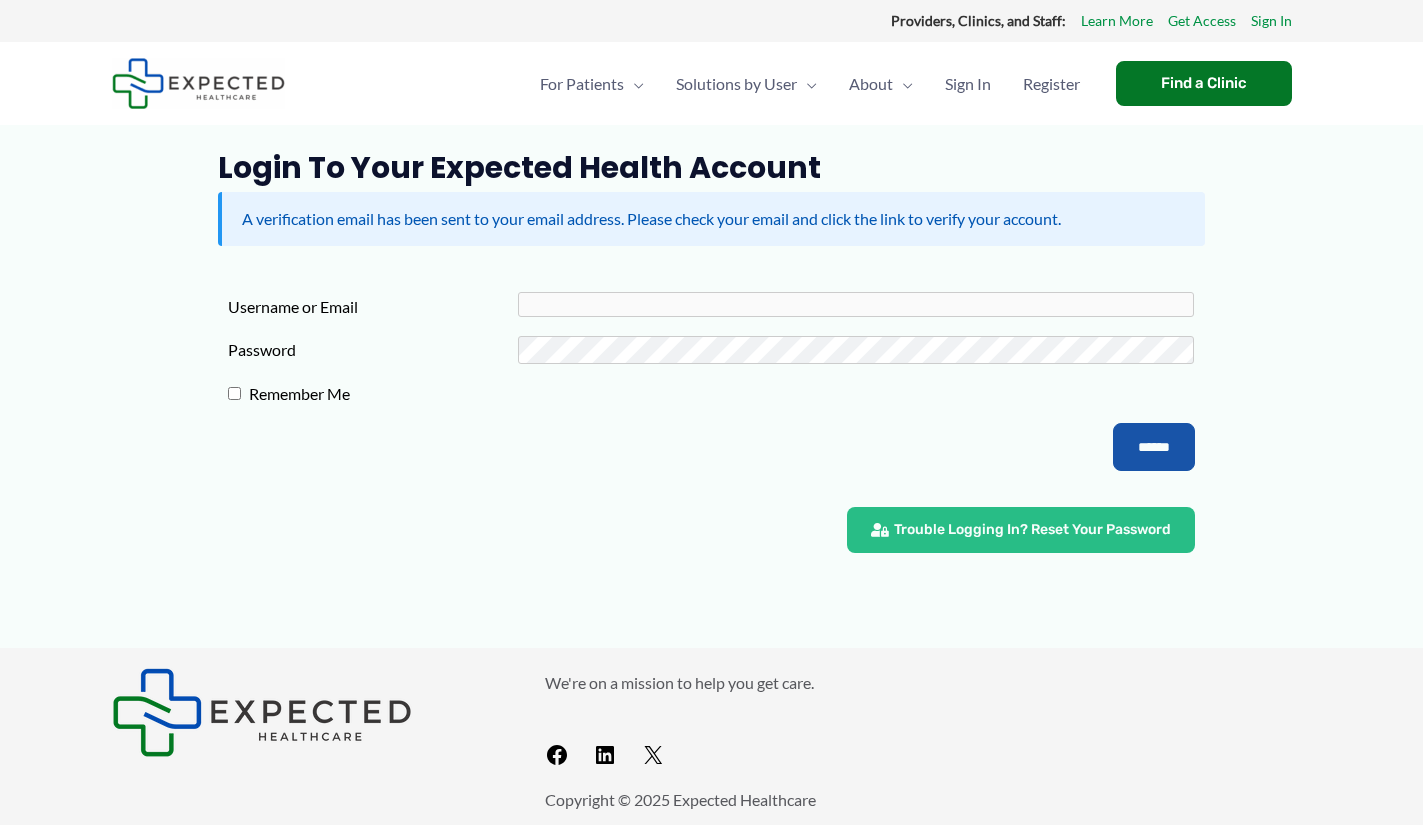 scroll, scrollTop: 0, scrollLeft: 0, axis: both 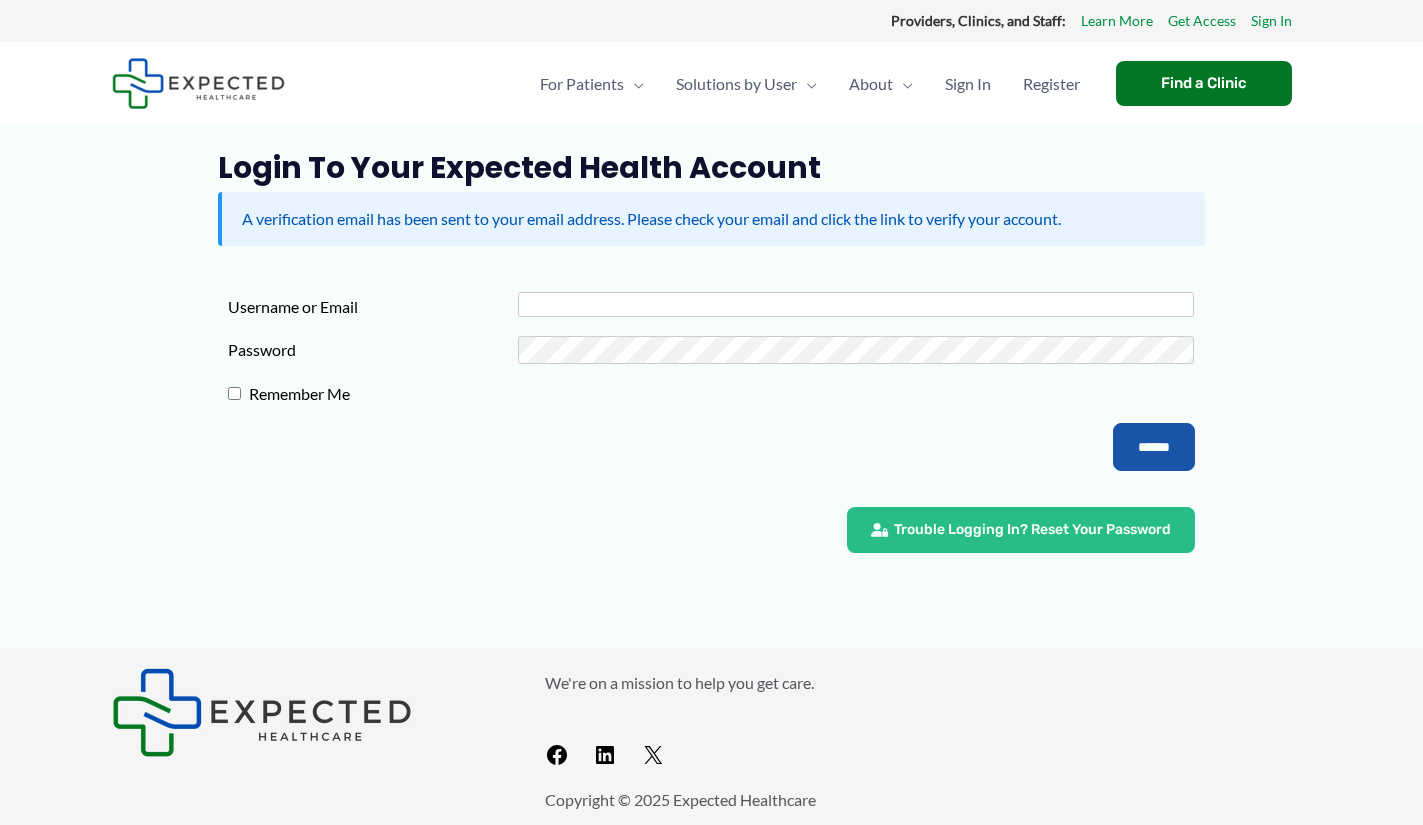type on "*********" 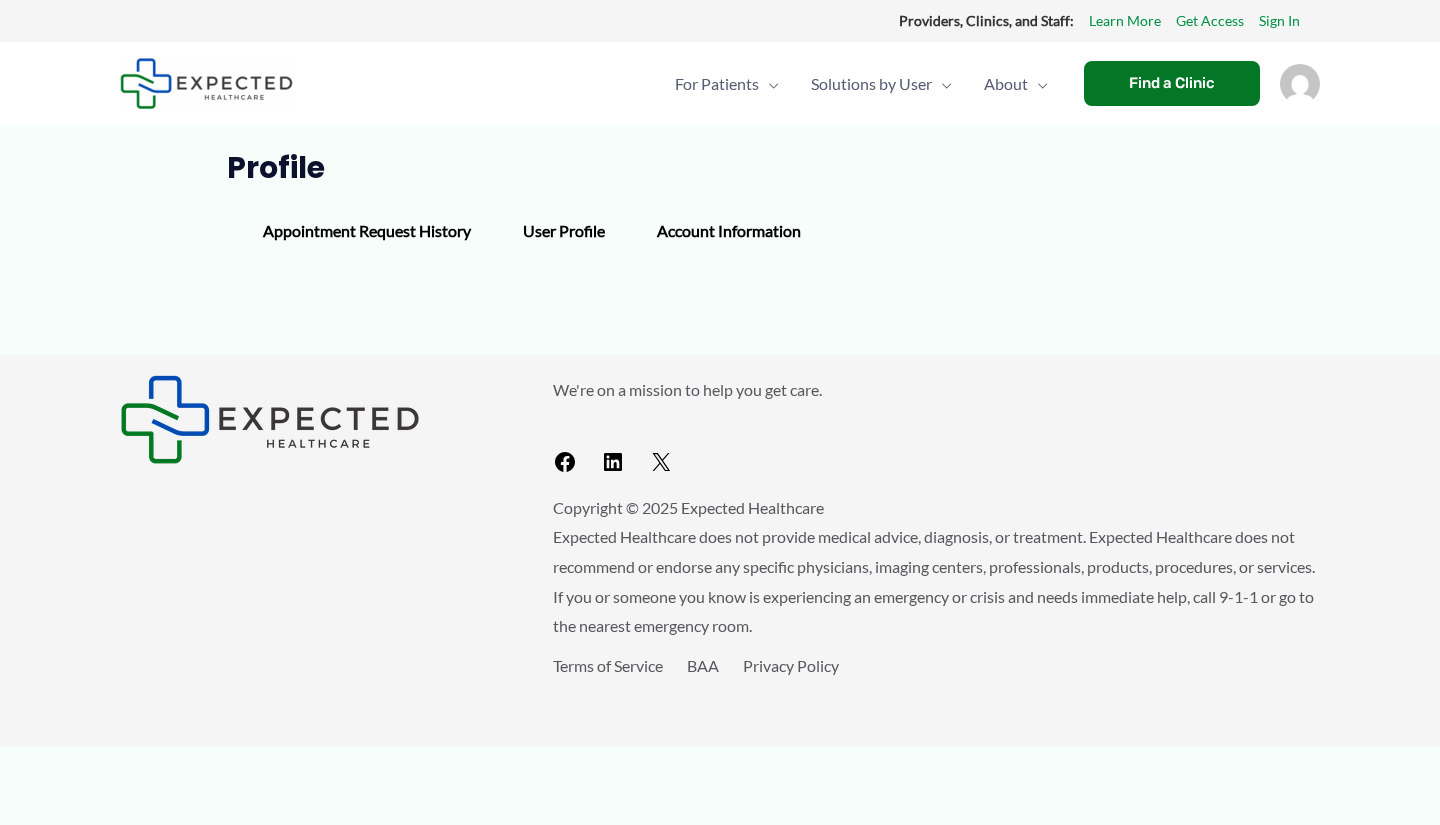 scroll, scrollTop: 0, scrollLeft: 0, axis: both 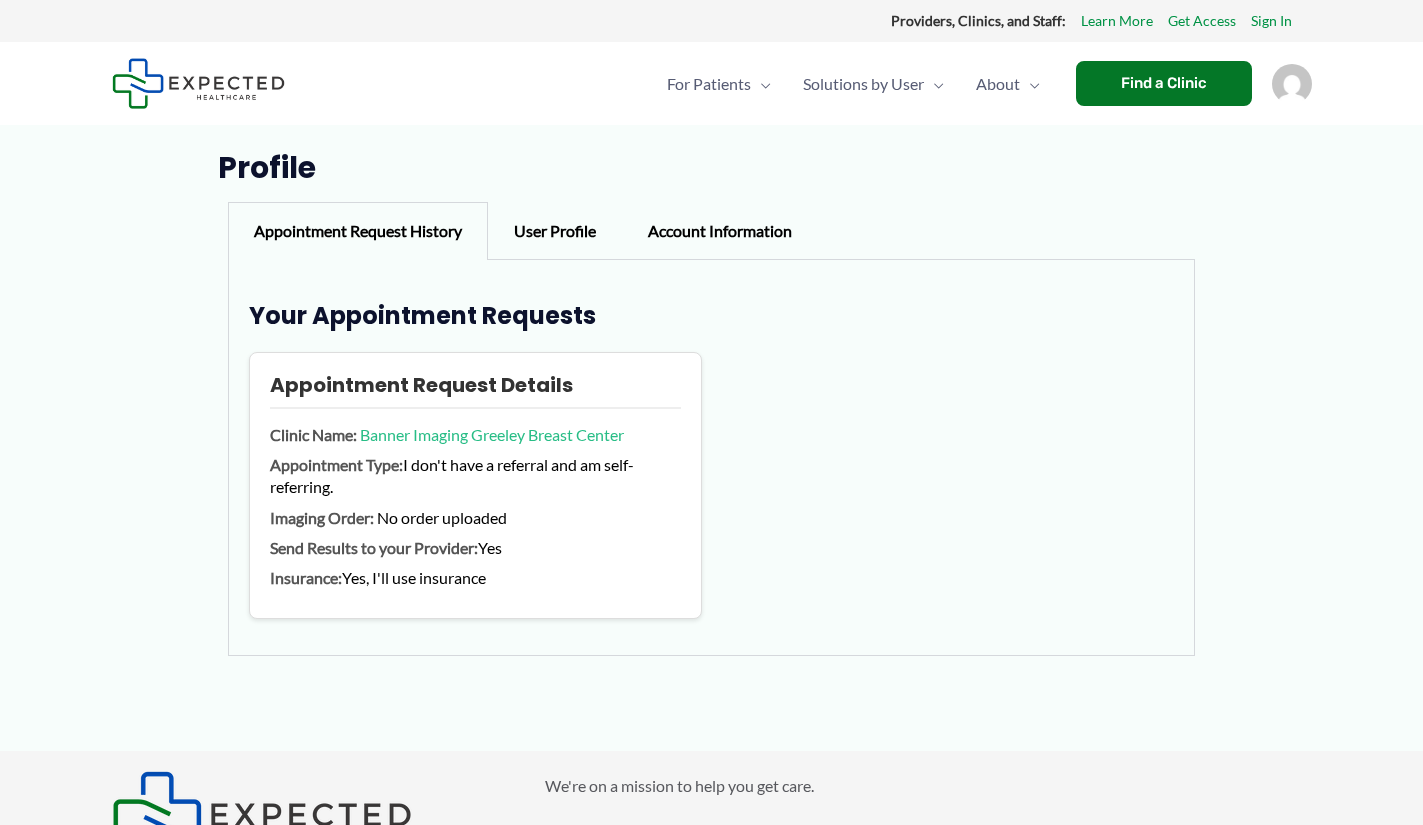 click on "For Patients Menu Toggle
How does Expected work? 	 Medical Records Navigator 	 Resources 	 Frequently Asked Questions
Solutions by User Menu Toggle
Referral Management Platform for Clinics 	 Referring Providers 	 Medical Records Request for Attorneys
About Menu Toggle
About Us 	 Contact Us 	 Careers
Find a Clinic
Find a Clinic
Profile
Log out
Main Menu
For Patients Menu Toggle
How does Expected work? 	 Medical Records Navigator" at bounding box center [711, 592] 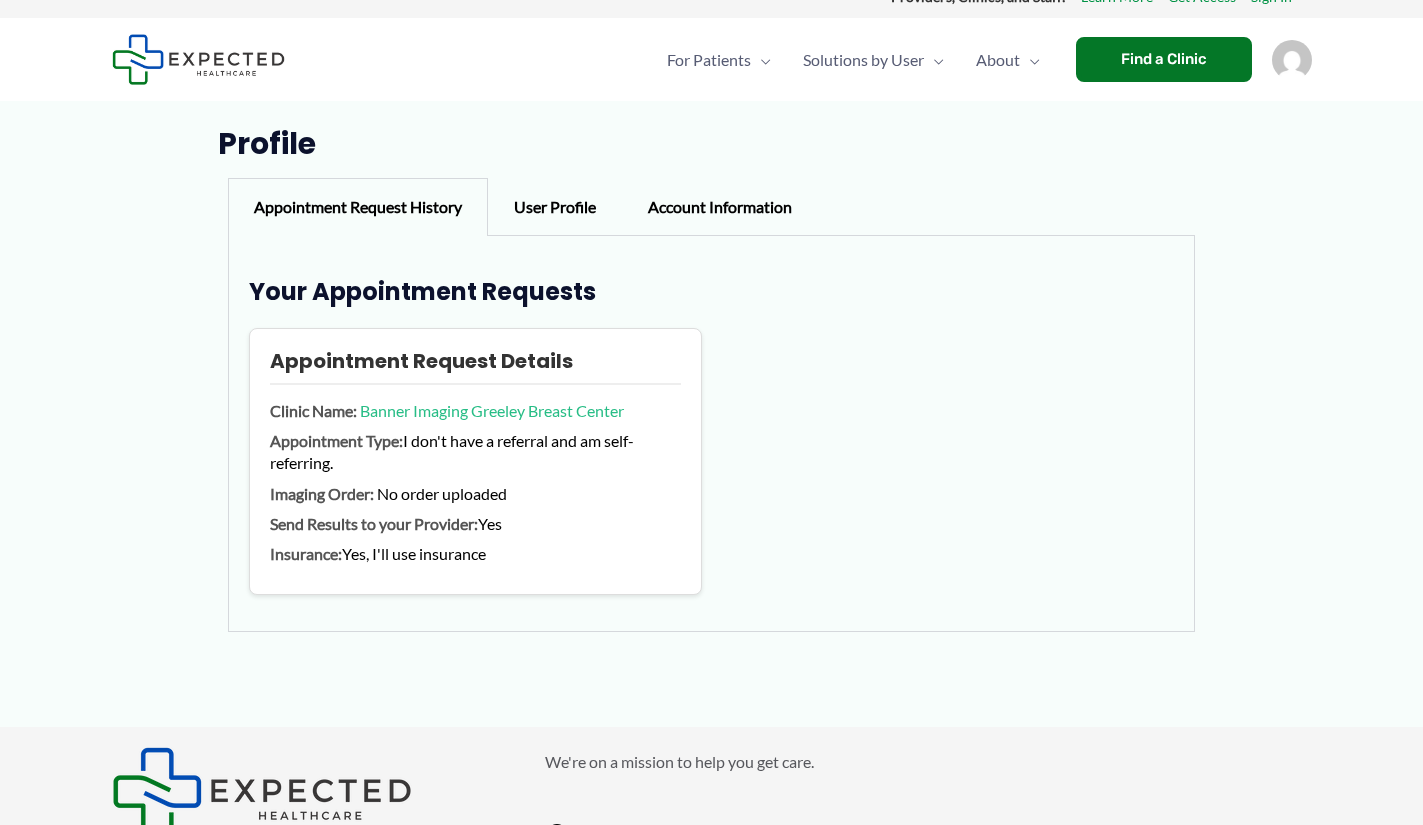 scroll, scrollTop: 0, scrollLeft: 0, axis: both 